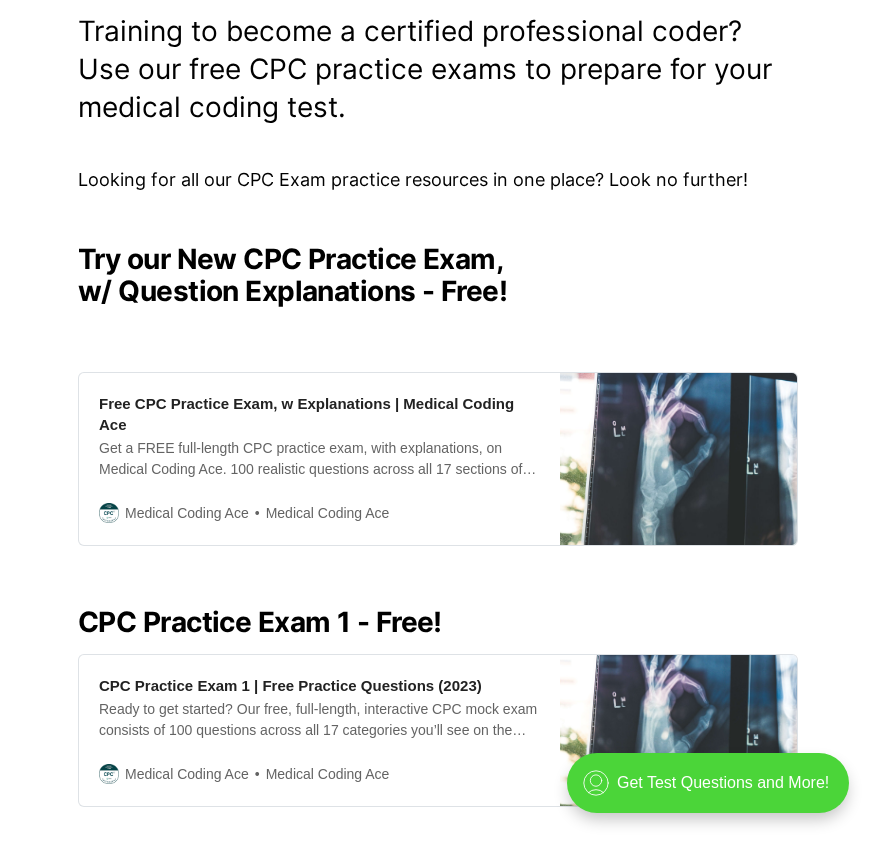 scroll, scrollTop: 300, scrollLeft: 0, axis: vertical 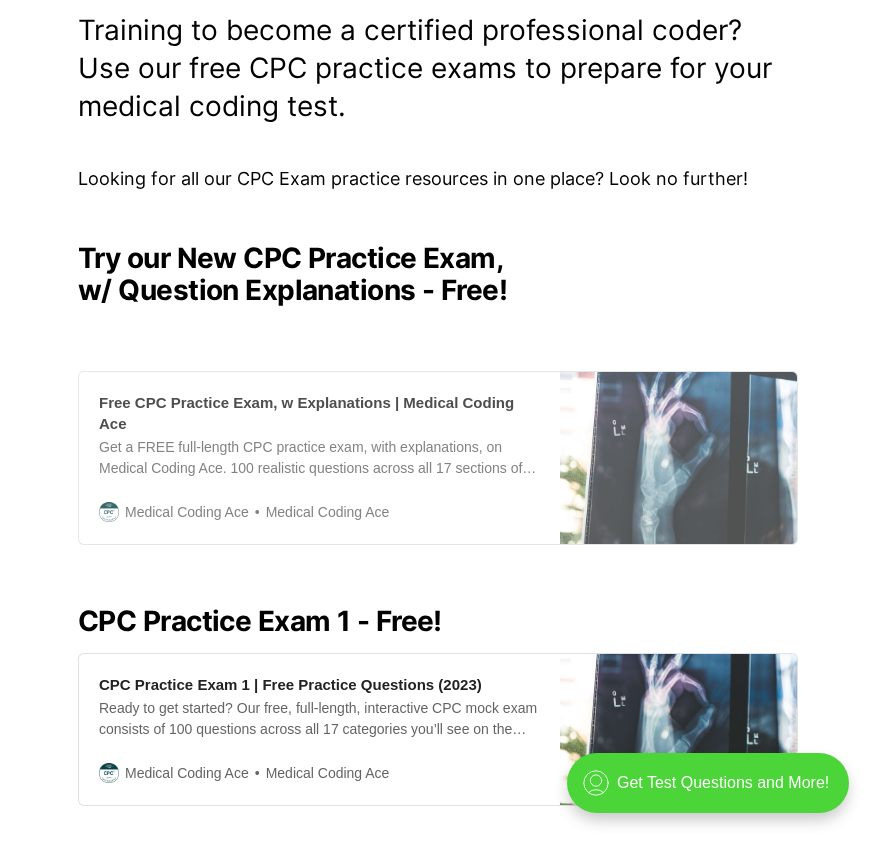 click on "Free CPC Practice Exam, w Explanations | Medical Coding Ace" at bounding box center [319, 413] 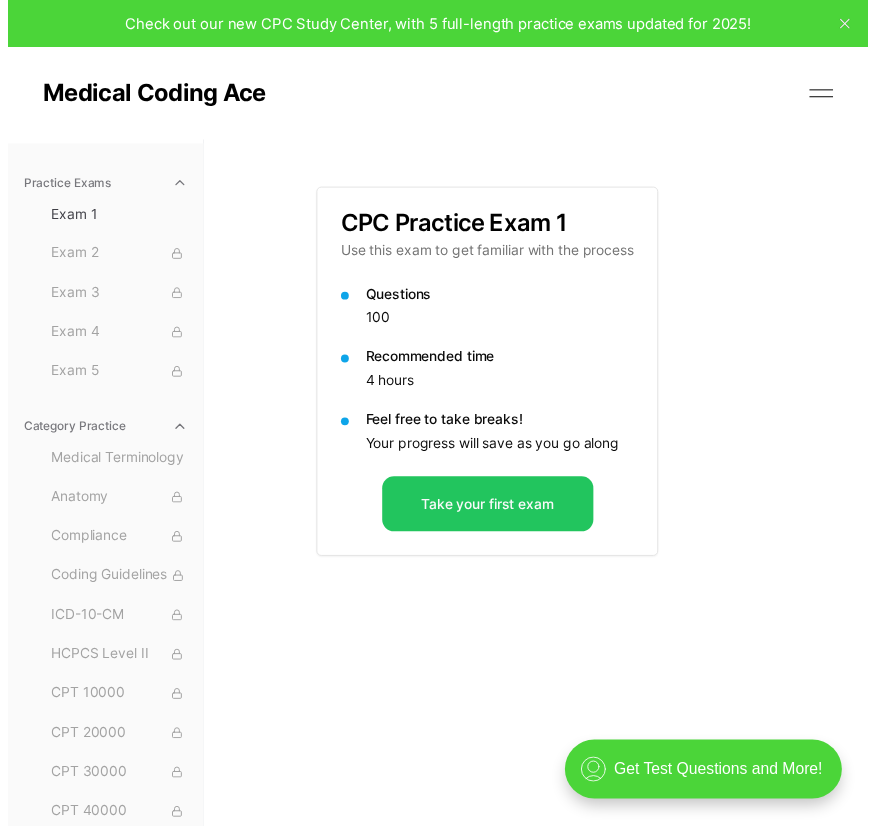 scroll, scrollTop: 0, scrollLeft: 0, axis: both 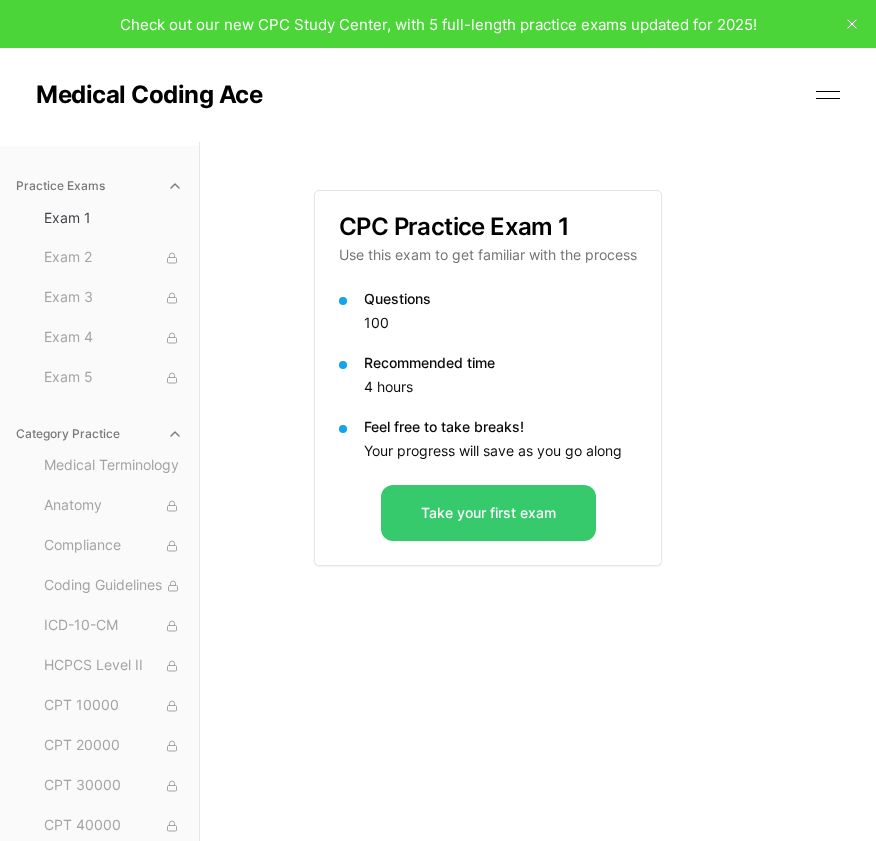 click on "Take your first exam" at bounding box center [488, 513] 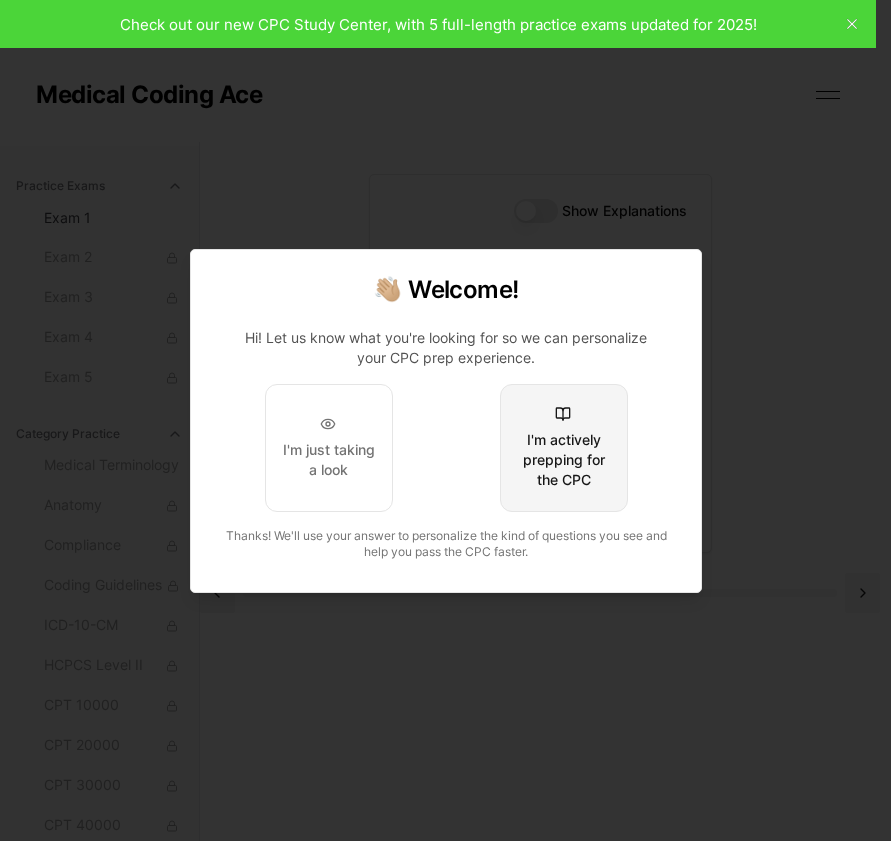 click on "I'm actively prepping for the CPC" at bounding box center (563, 460) 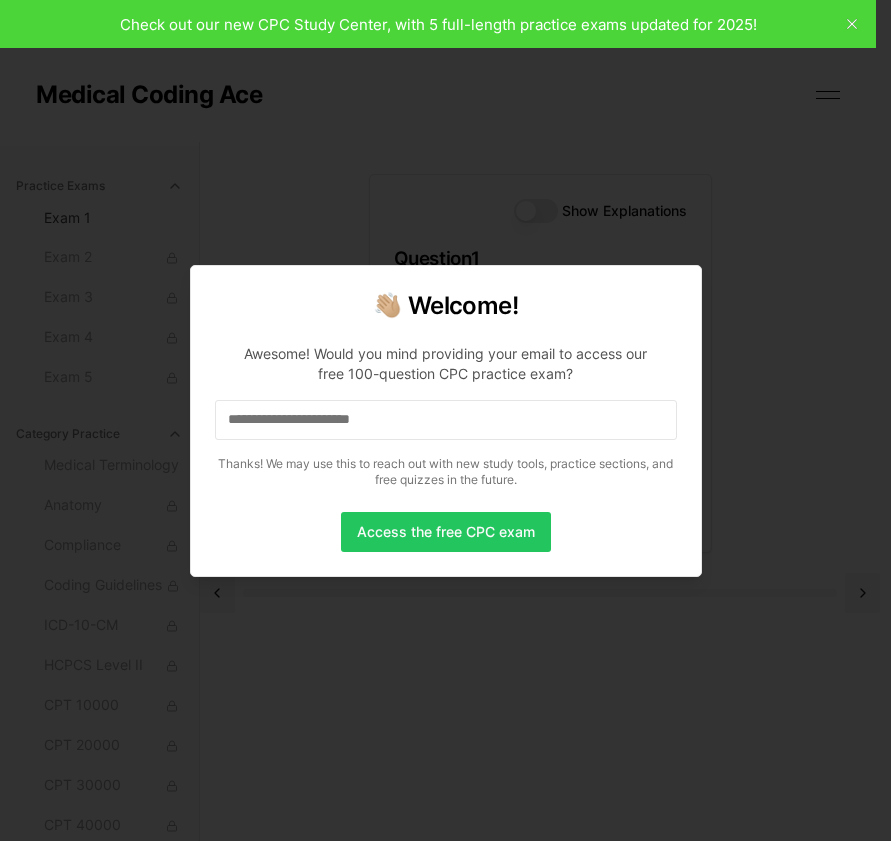 click at bounding box center [446, 420] 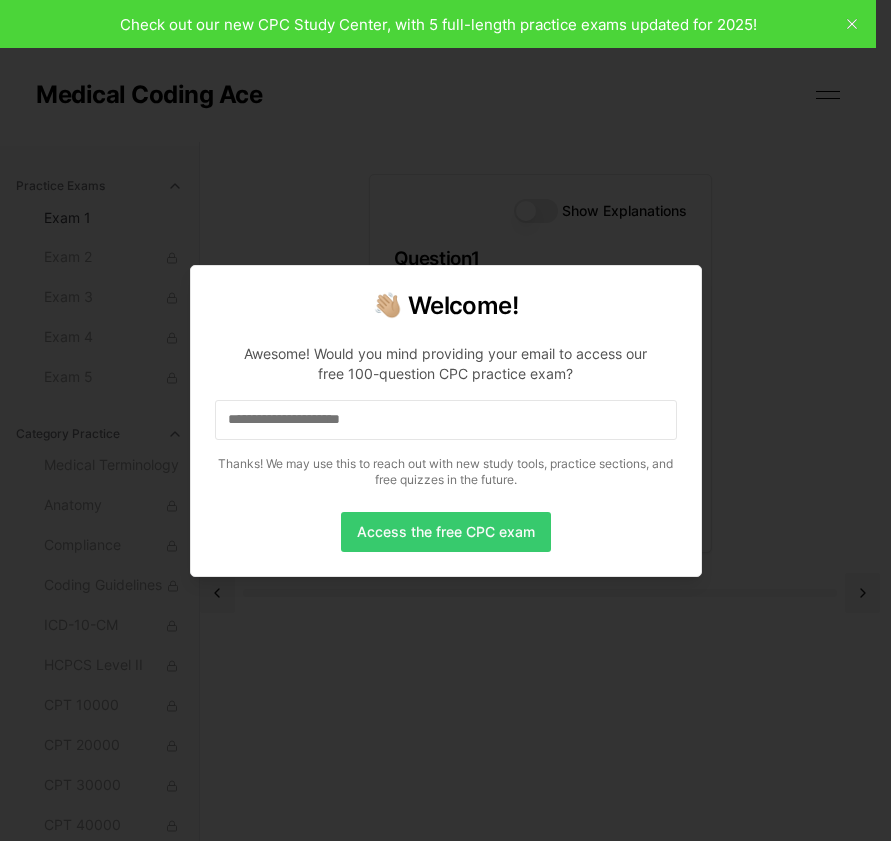 click on "Access the free CPC exam" at bounding box center (446, 532) 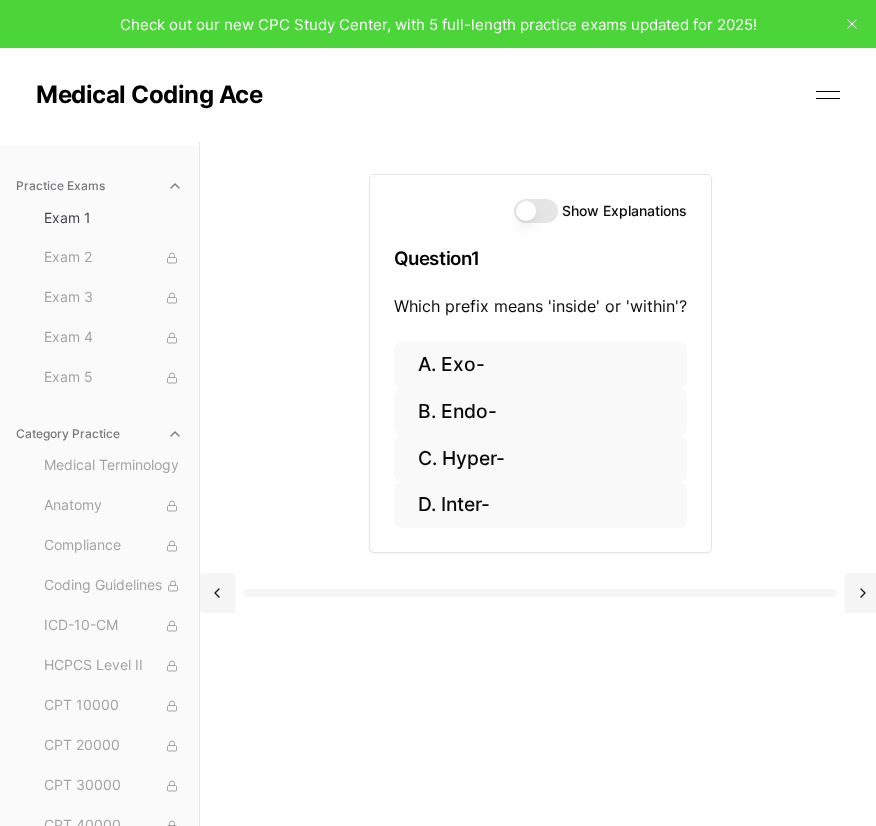 click on "Show Explanations" at bounding box center [536, 211] 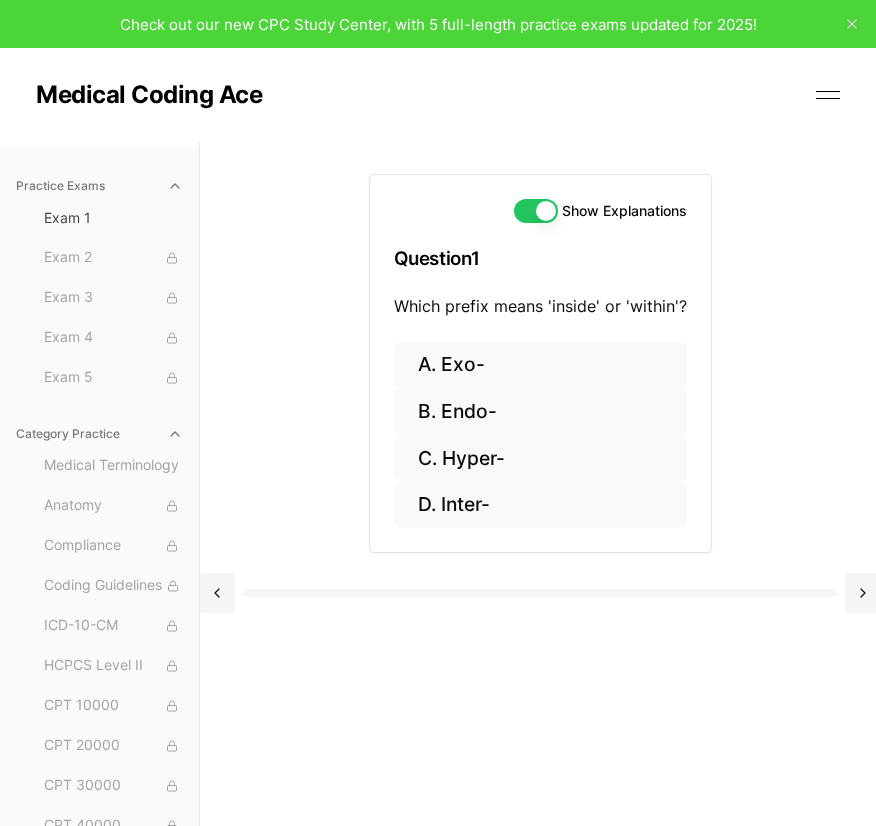 click on "Show Explanations" at bounding box center (536, 211) 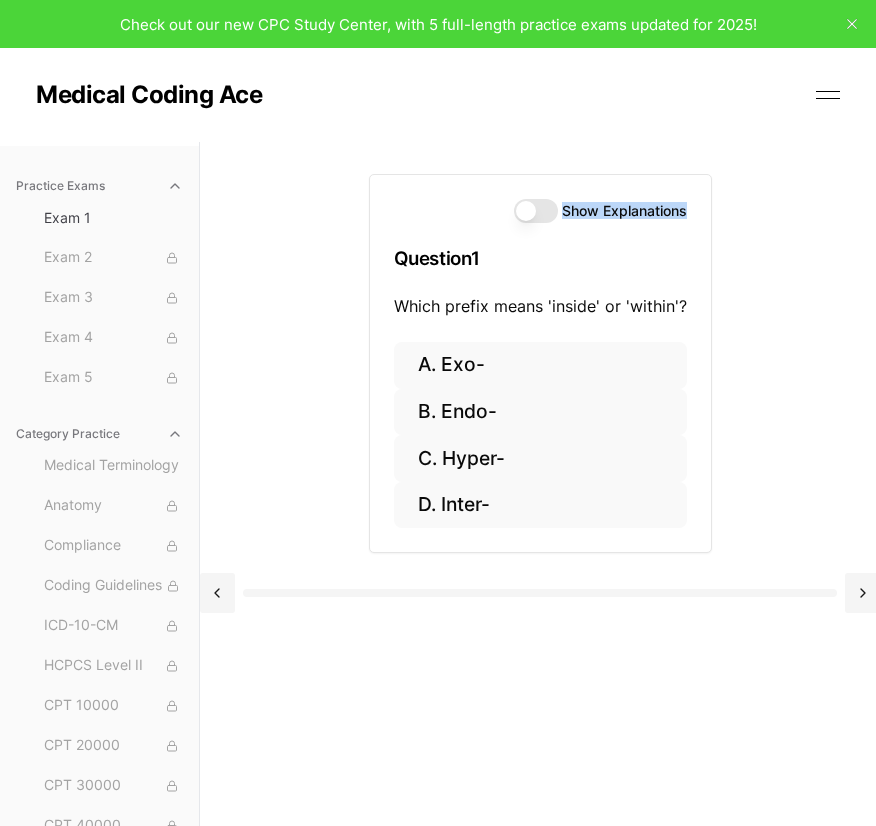 drag, startPoint x: 692, startPoint y: 215, endPoint x: 560, endPoint y: 215, distance: 132 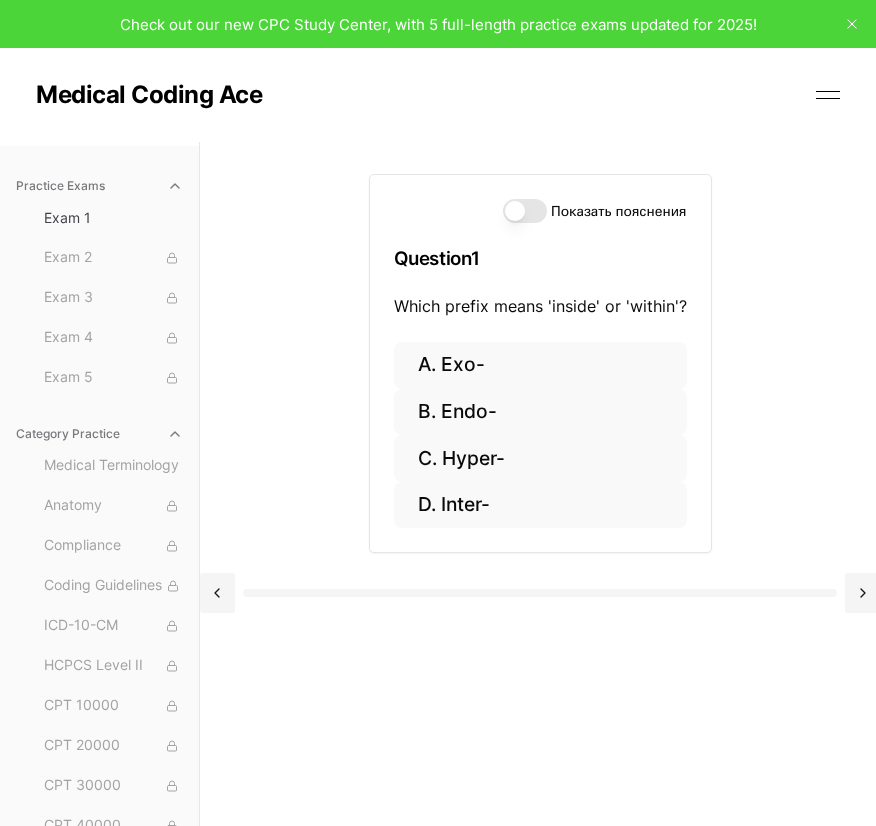 click on "Показать пояснения" at bounding box center [525, 211] 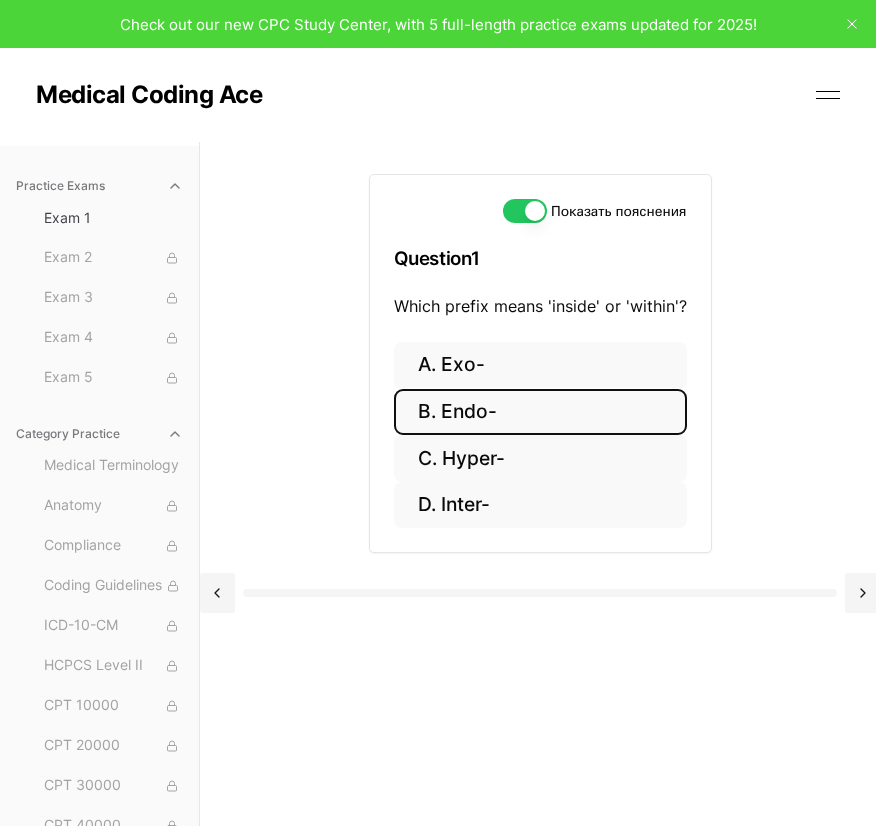 click on "B. Endo-" at bounding box center (540, 412) 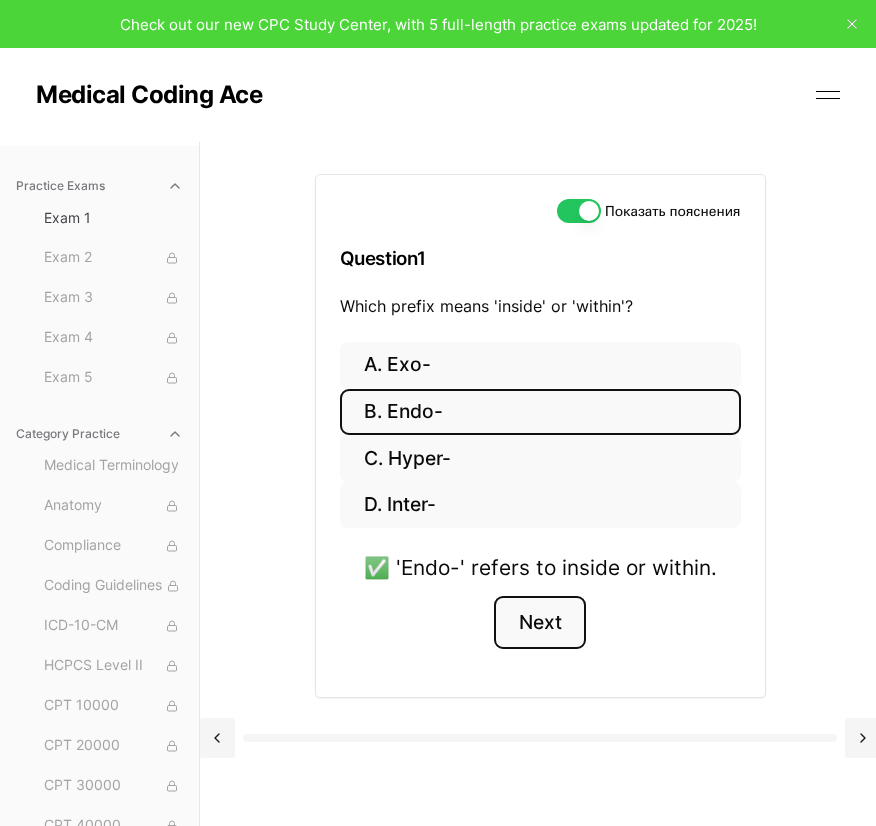 click on "Next" at bounding box center (539, 623) 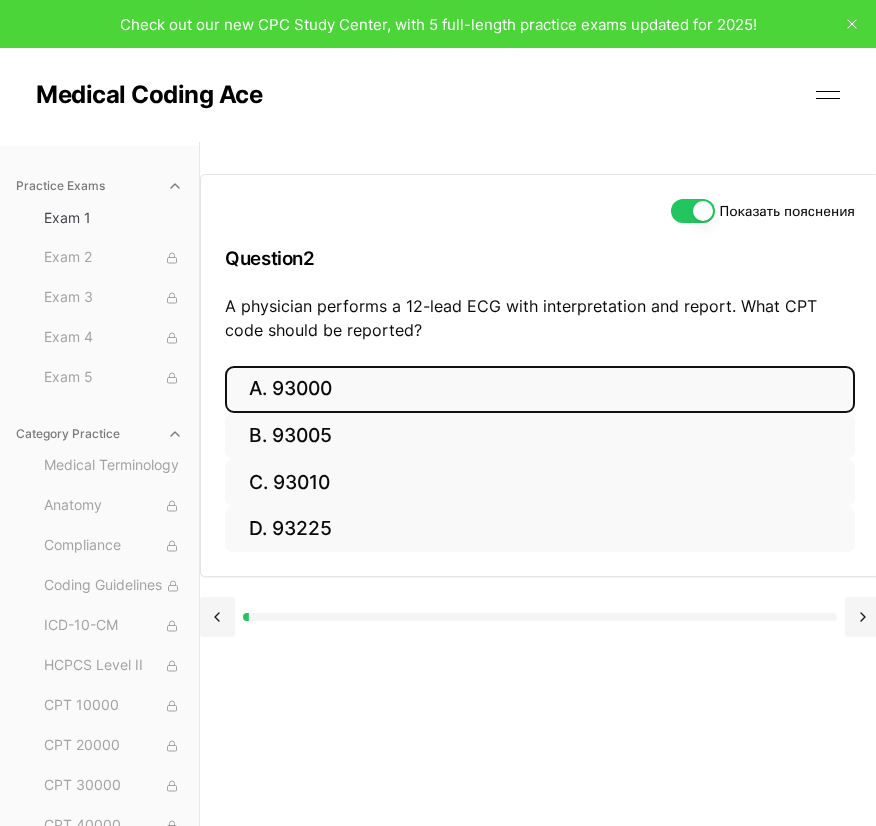 click on "A. 93000" at bounding box center [540, 389] 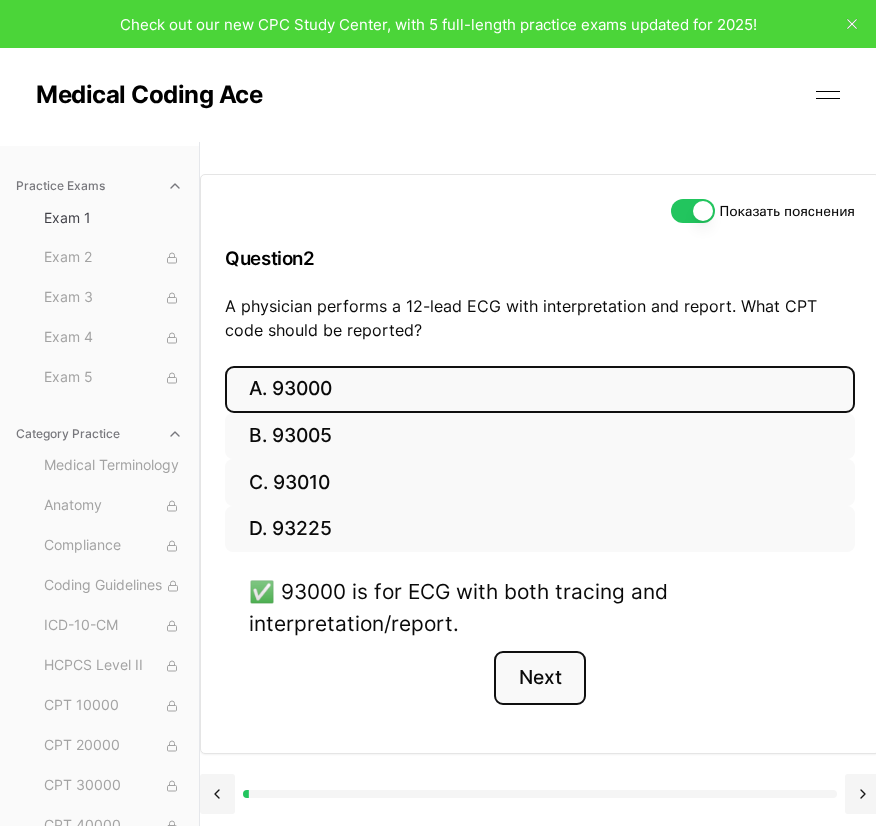 click on "Next" at bounding box center (539, 678) 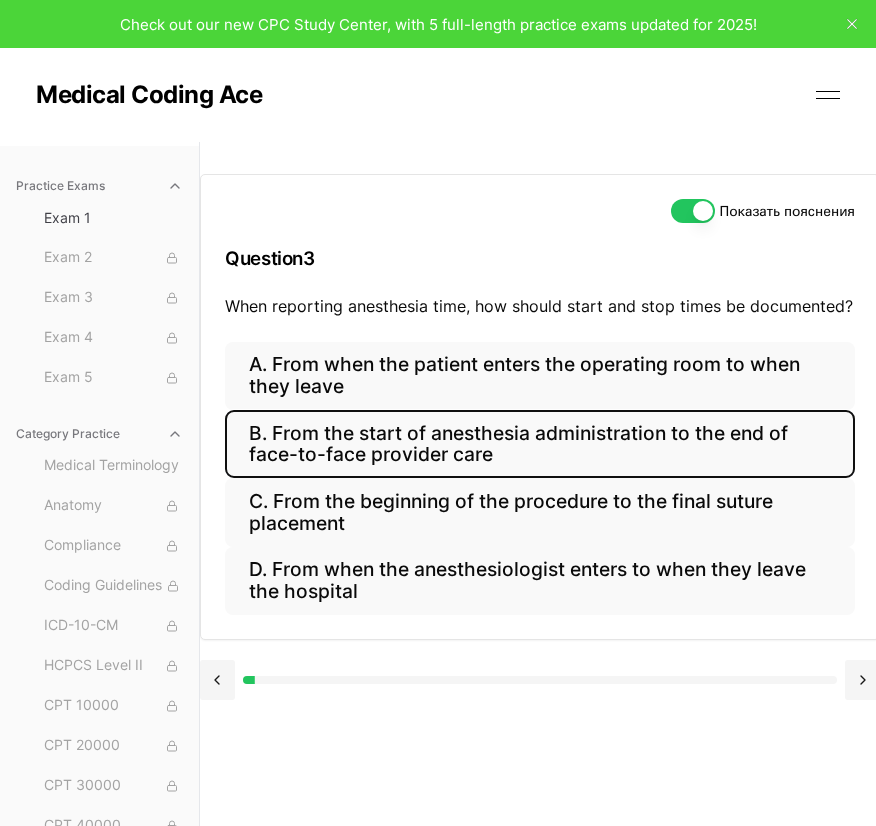 click on "B. From the start of anesthesia administration to the end of face-to-face provider care" at bounding box center [540, 444] 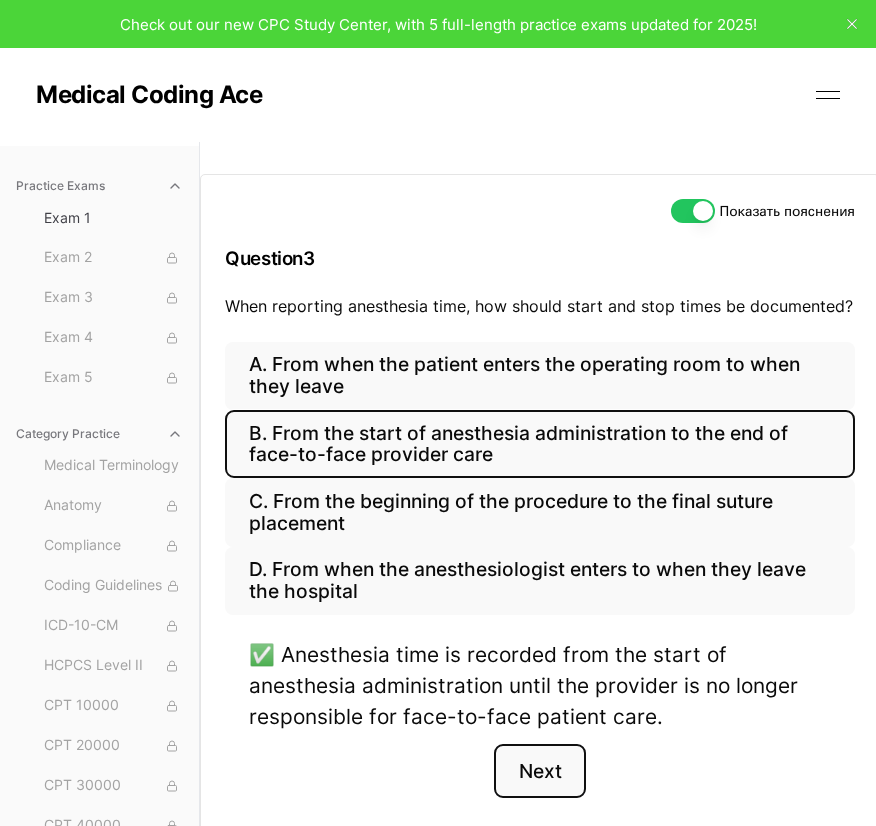 click on "Next" at bounding box center (539, 771) 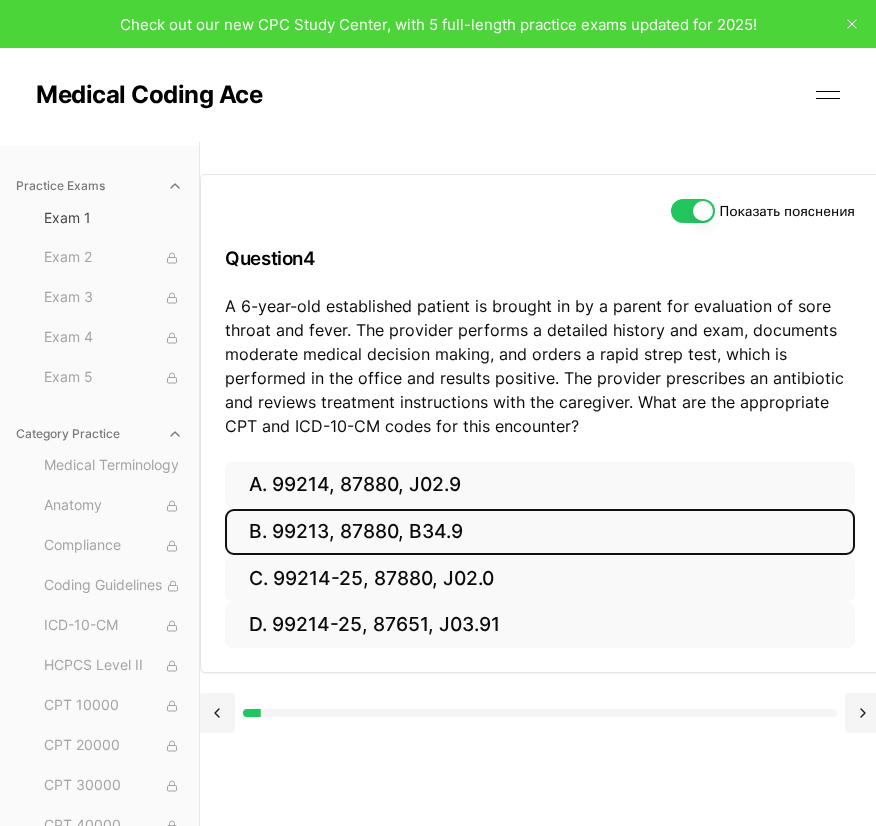 click on "B. 99213, 87880, B34.9" at bounding box center (540, 532) 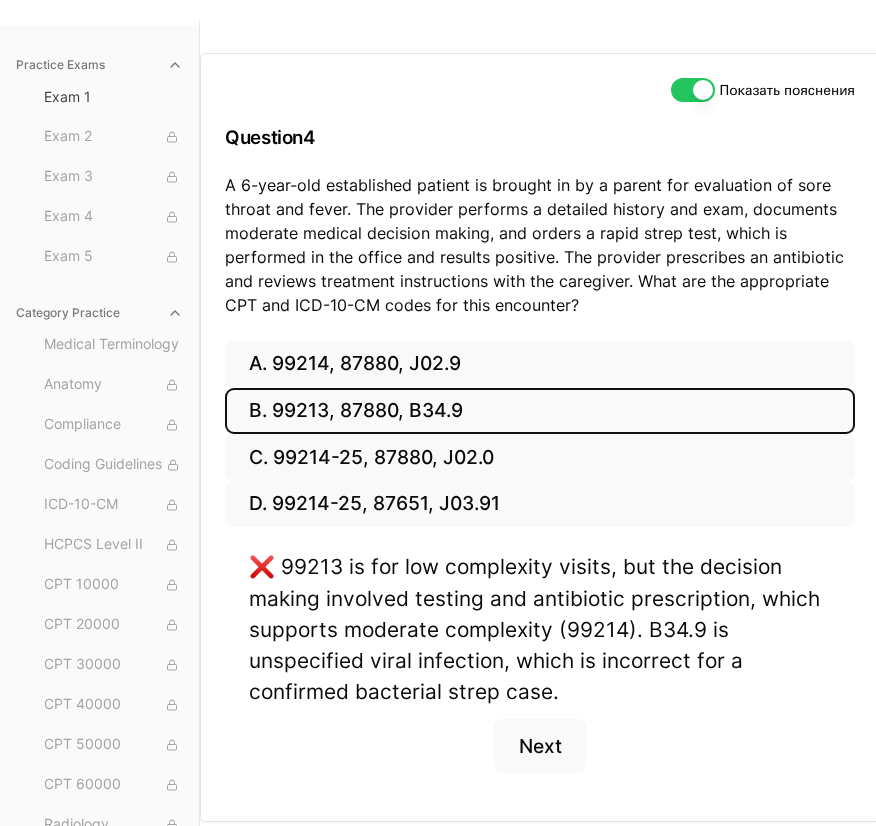 scroll, scrollTop: 193, scrollLeft: 0, axis: vertical 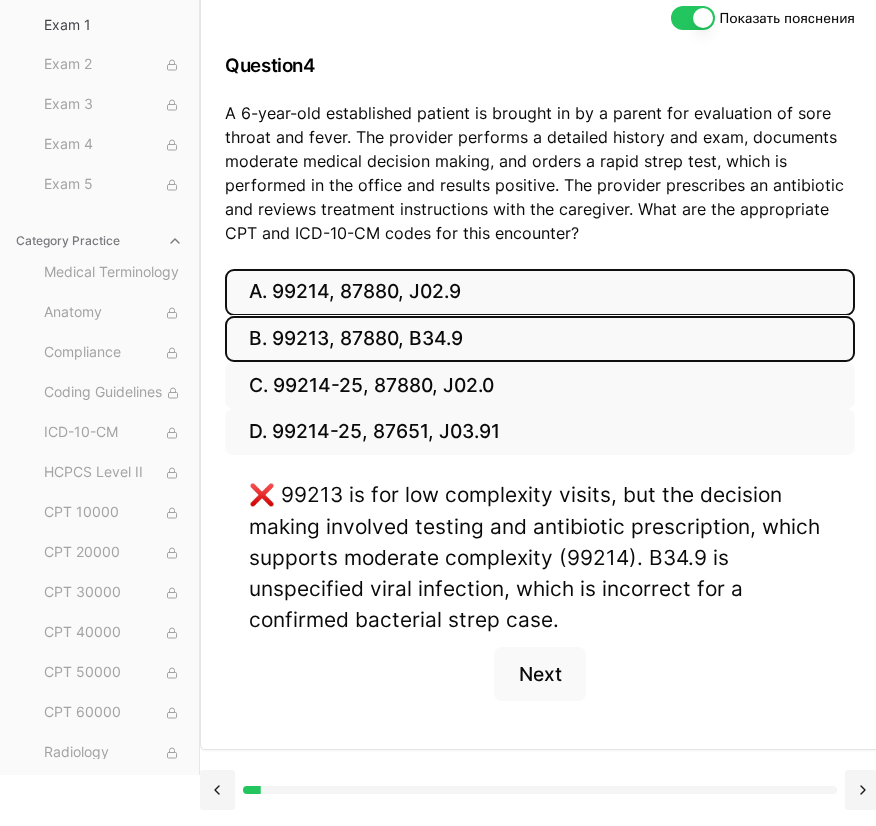 click on "A. 99214, 87880, J02.9" at bounding box center [540, 292] 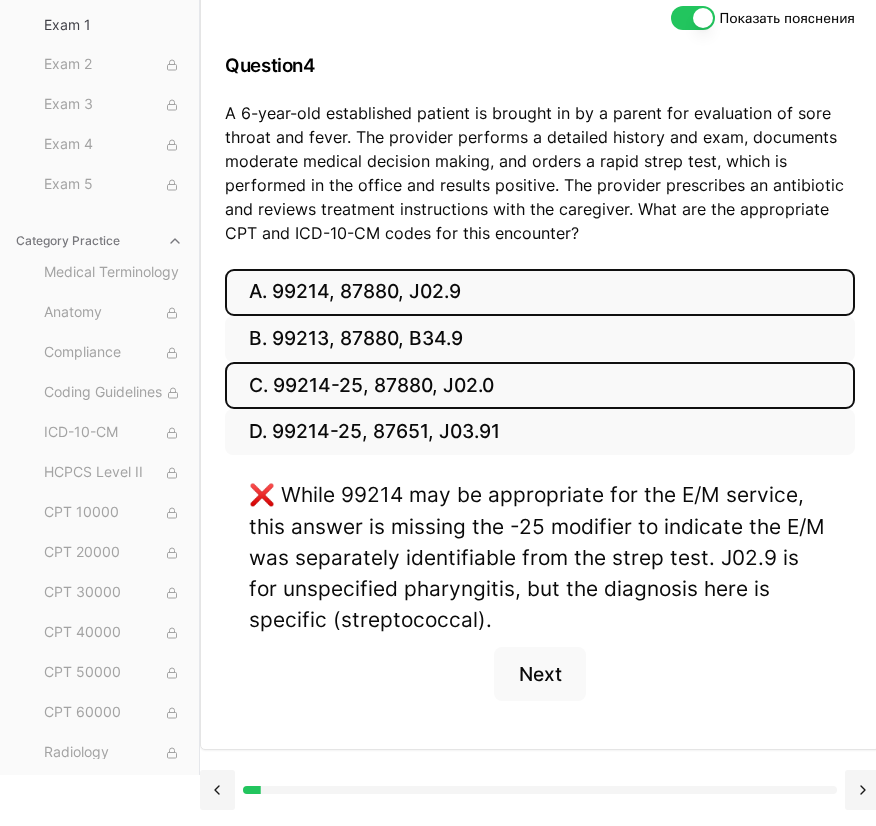 click on "C. 99214-25, 87880, J02.0" at bounding box center [540, 385] 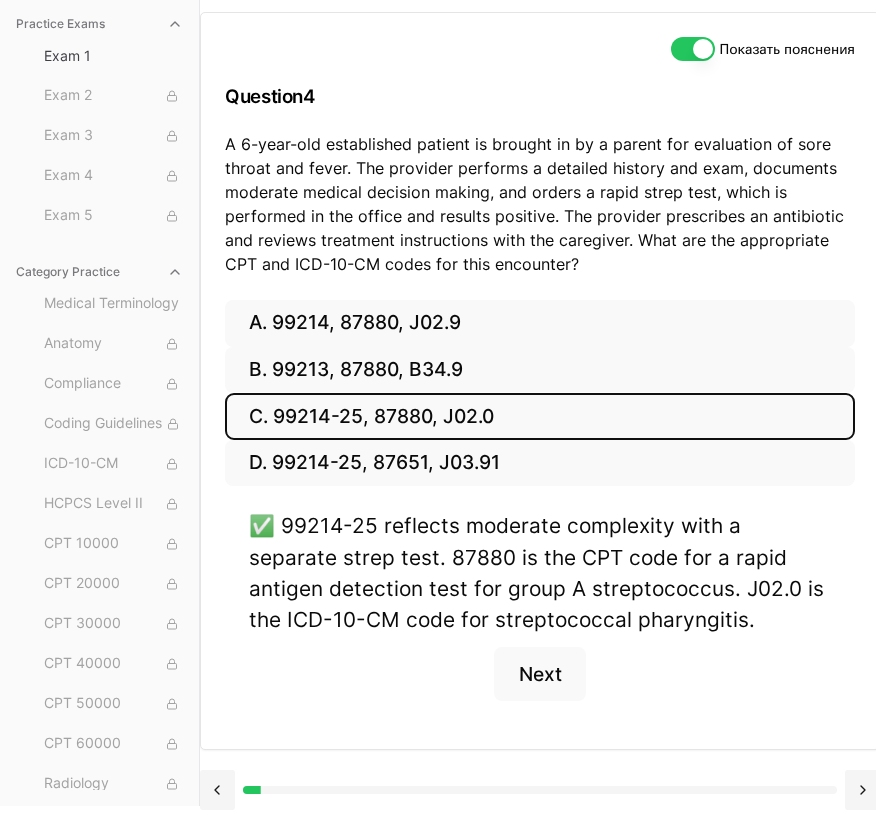 scroll, scrollTop: 162, scrollLeft: 0, axis: vertical 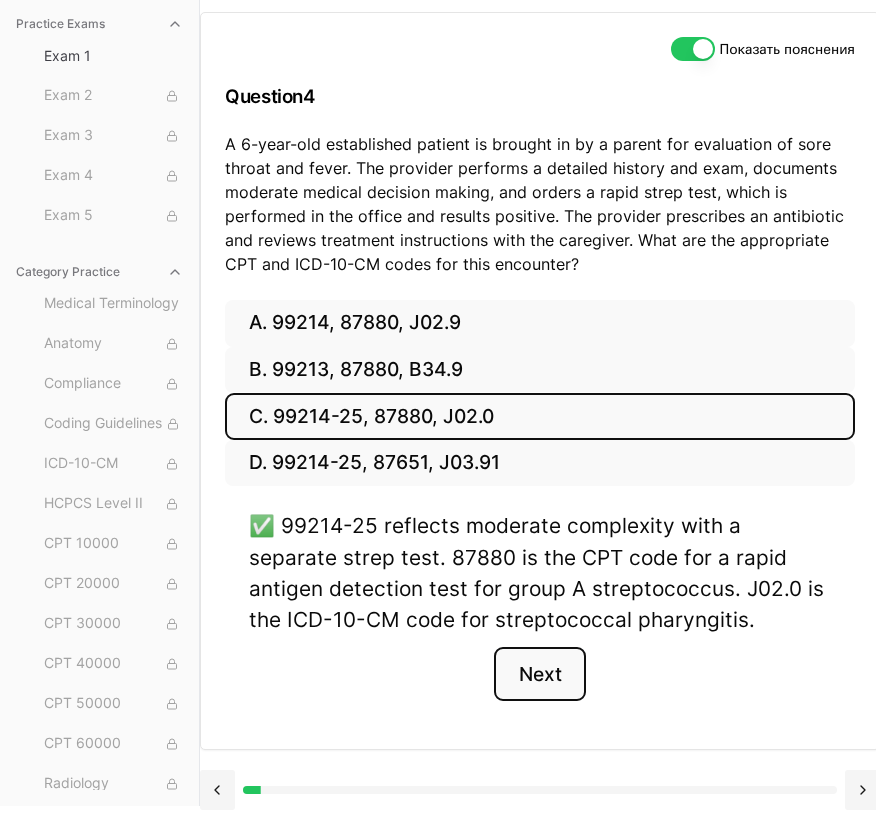 click on "Next" at bounding box center (539, 674) 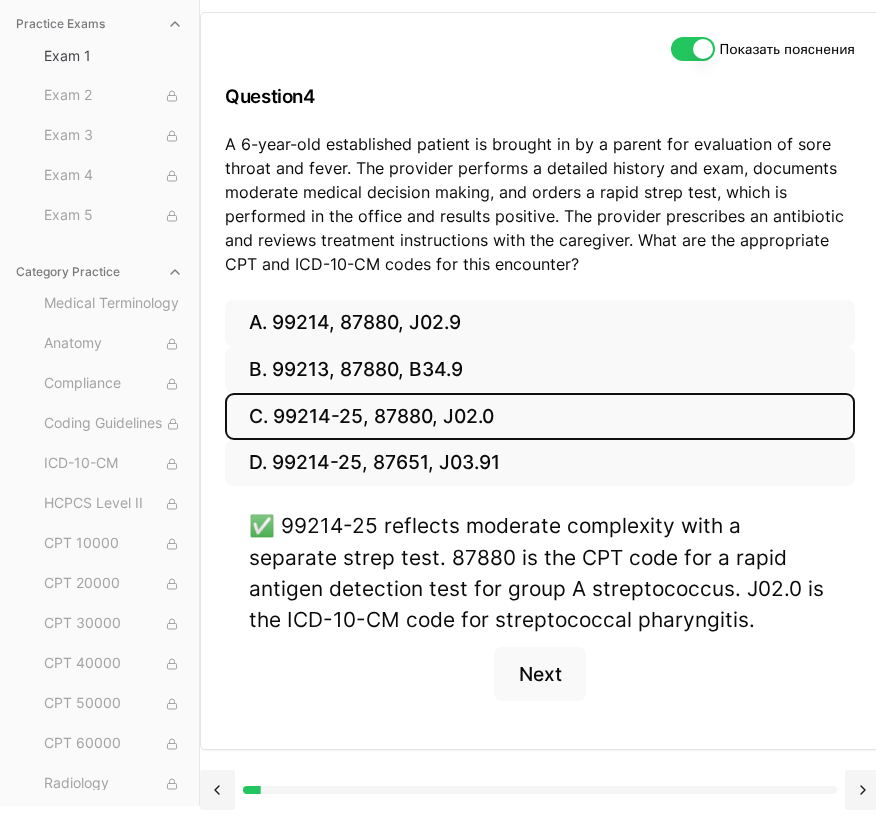 scroll, scrollTop: 157, scrollLeft: 0, axis: vertical 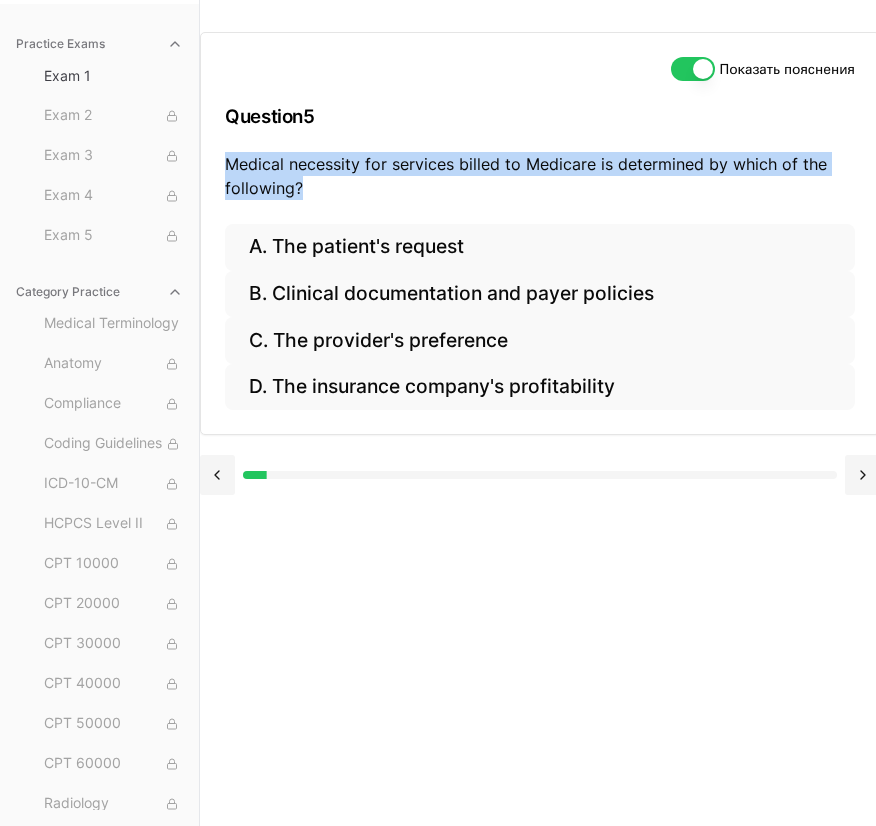 drag, startPoint x: 228, startPoint y: 141, endPoint x: 302, endPoint y: 168, distance: 78.77182 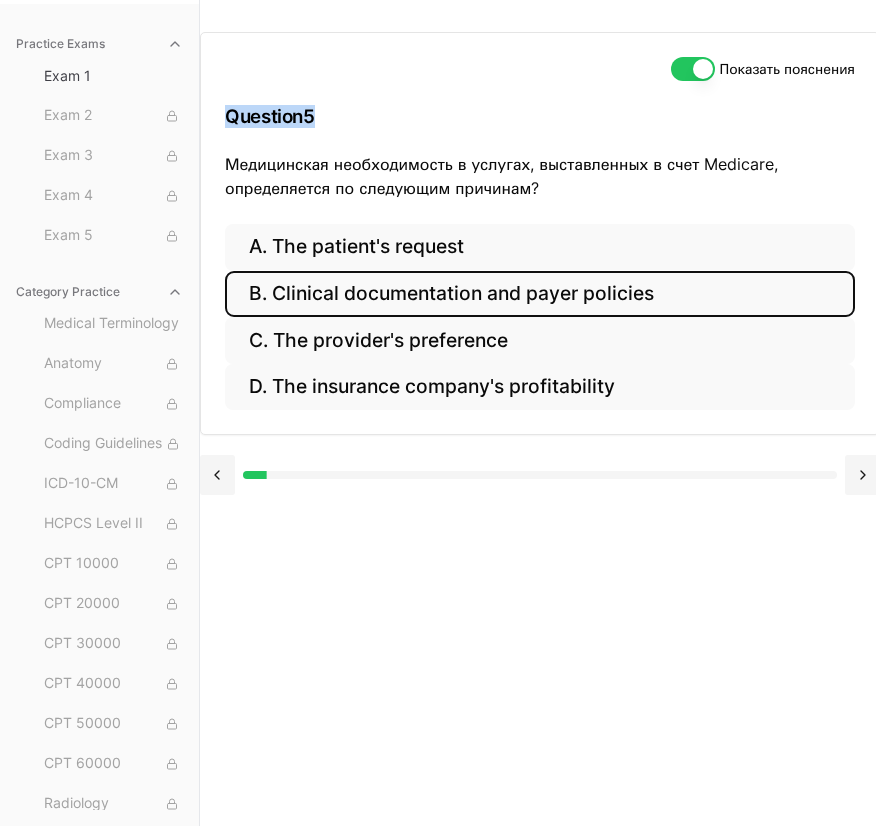 click on "B. Clinical documentation and payer policies" at bounding box center [540, 294] 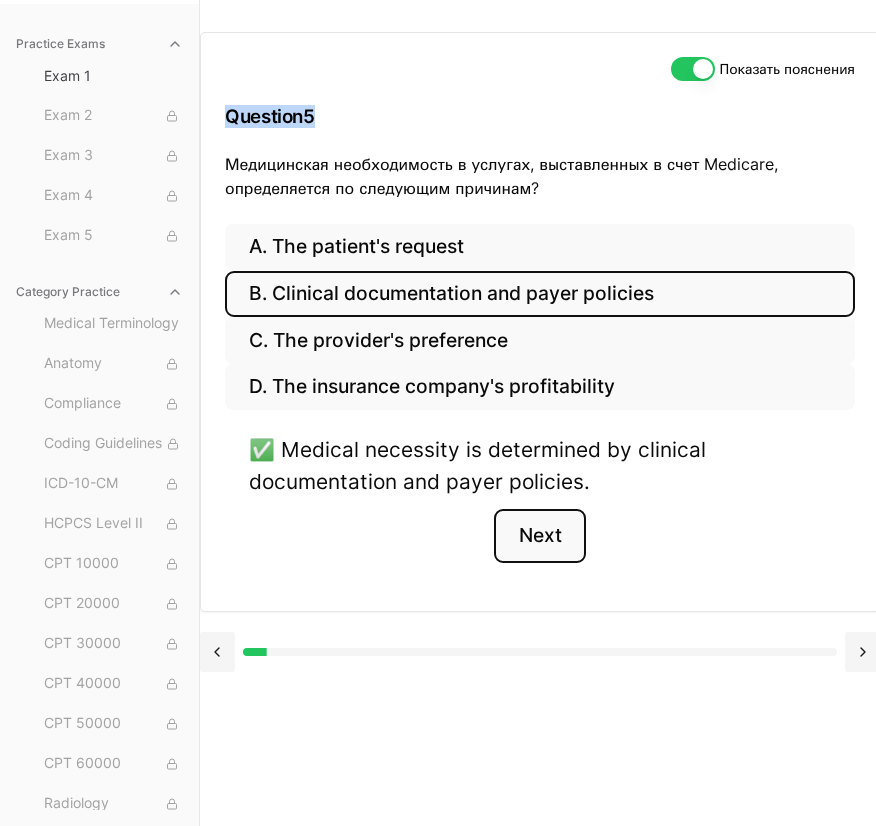 click on "Next" at bounding box center [539, 536] 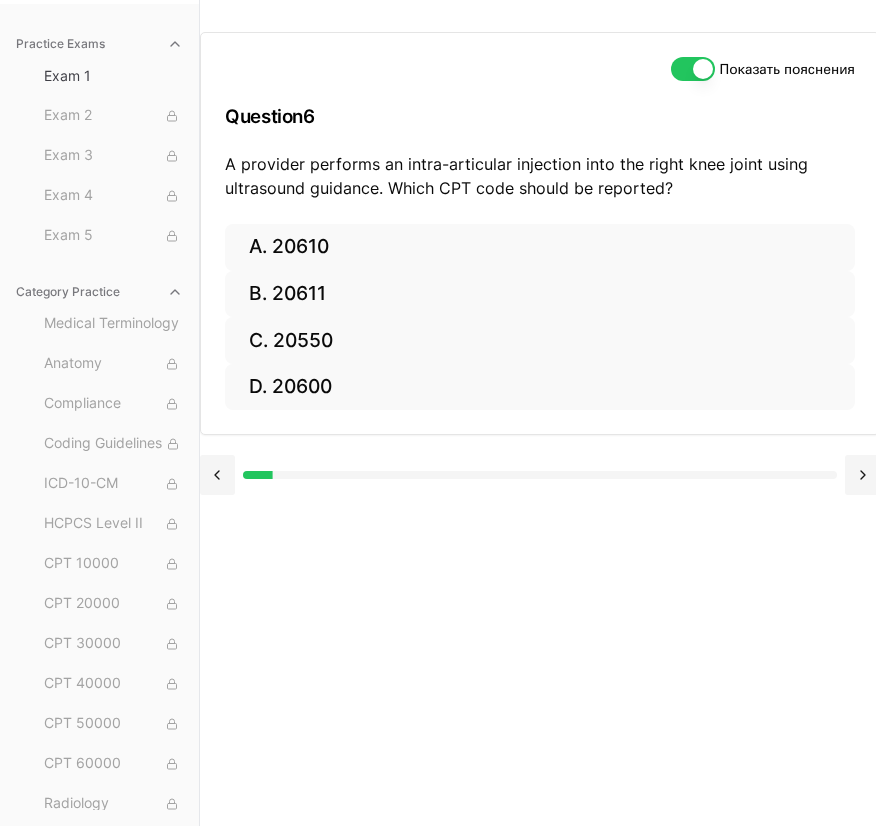 click on "Показать пояснения Question  6 A provider performs an intra-articular injection into the right knee joint using ultrasound guidance. Which CPT code should be reported? A. 20610 B. 20611 C. 20550 D. 20600" at bounding box center (590, 413) 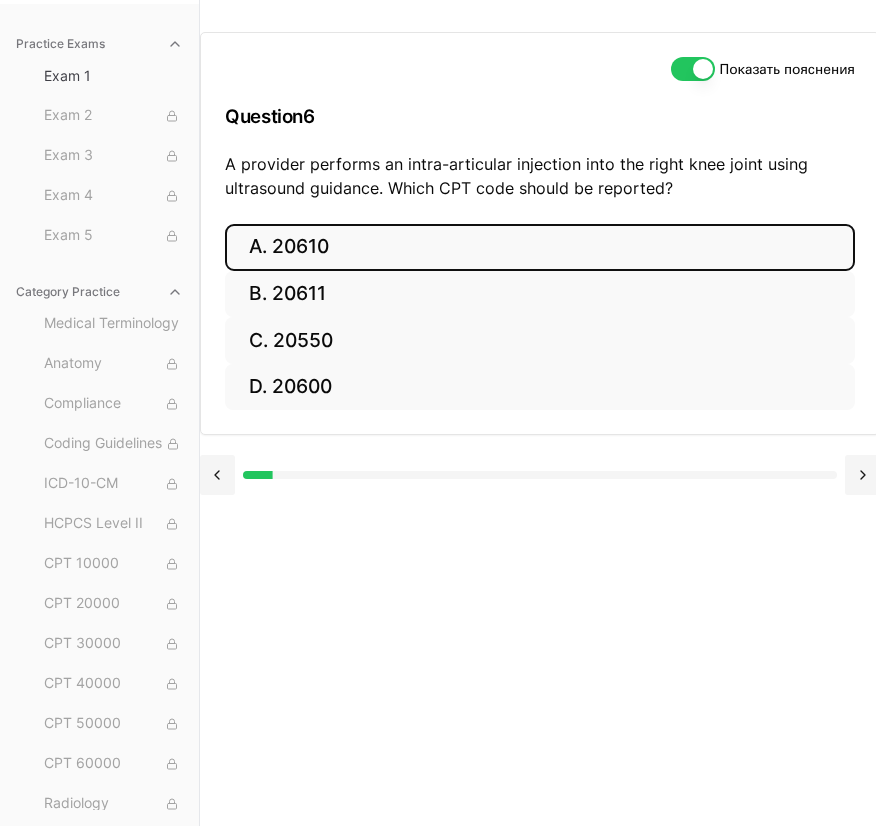 click on "A. 20610" at bounding box center [540, 247] 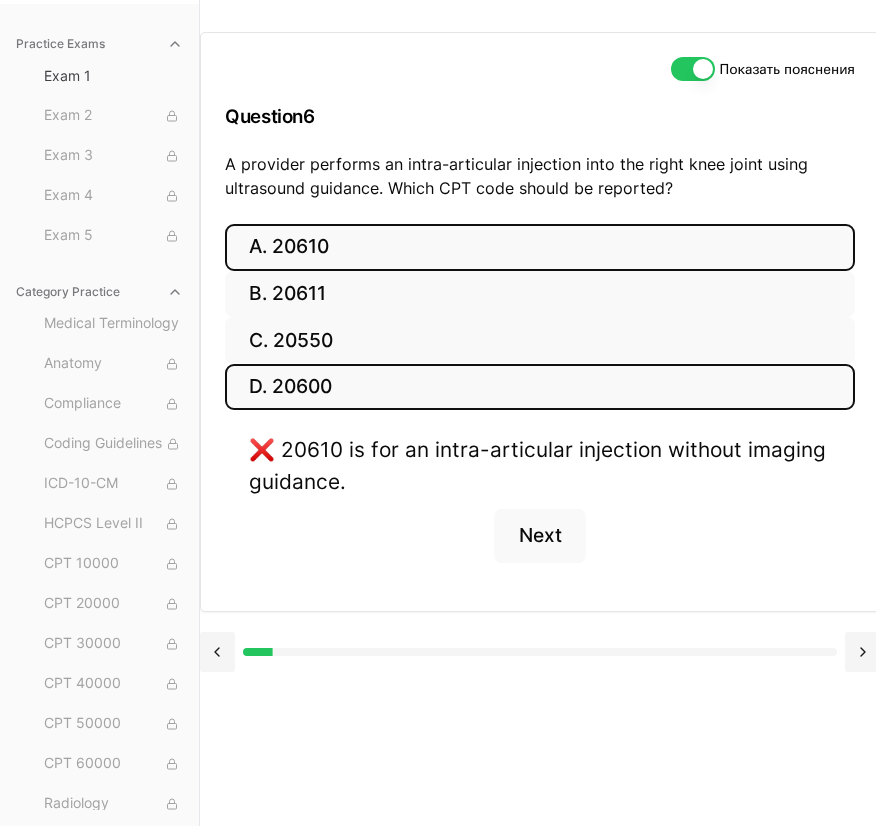 click on "D. 20600" at bounding box center [540, 387] 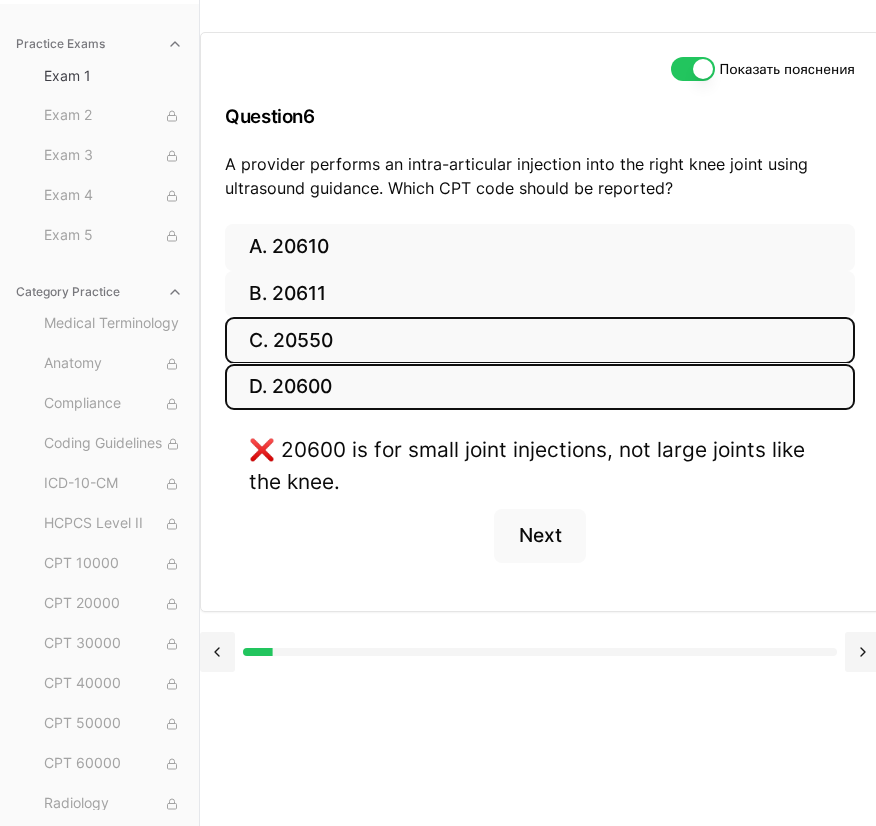 click on "C. 20550" at bounding box center [540, 340] 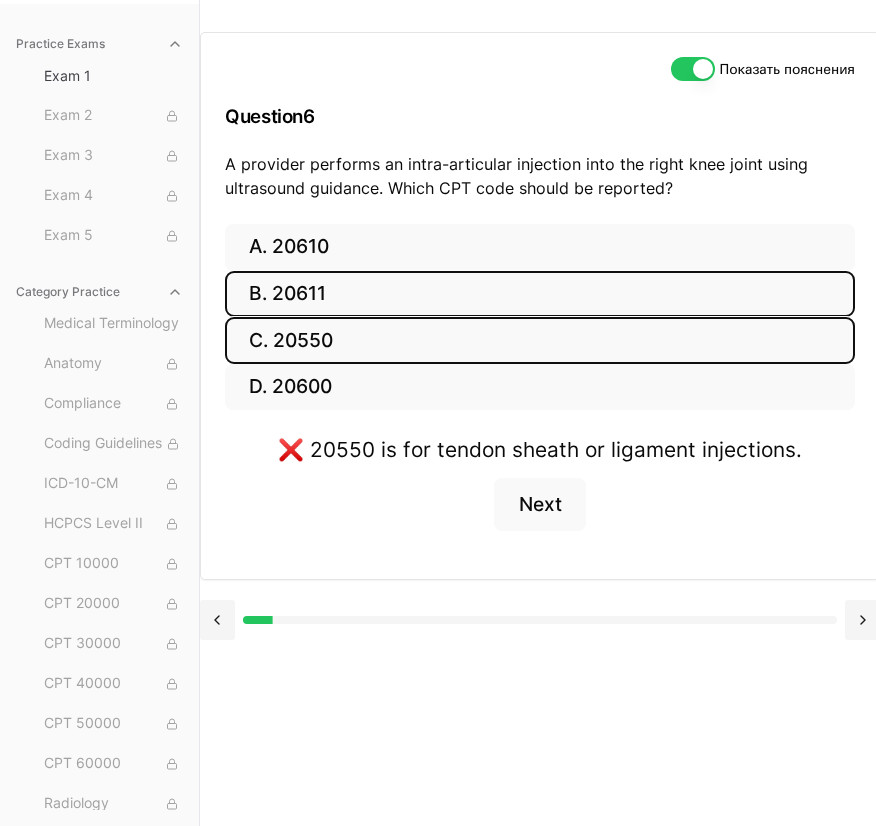 click on "B. 20611" at bounding box center [540, 294] 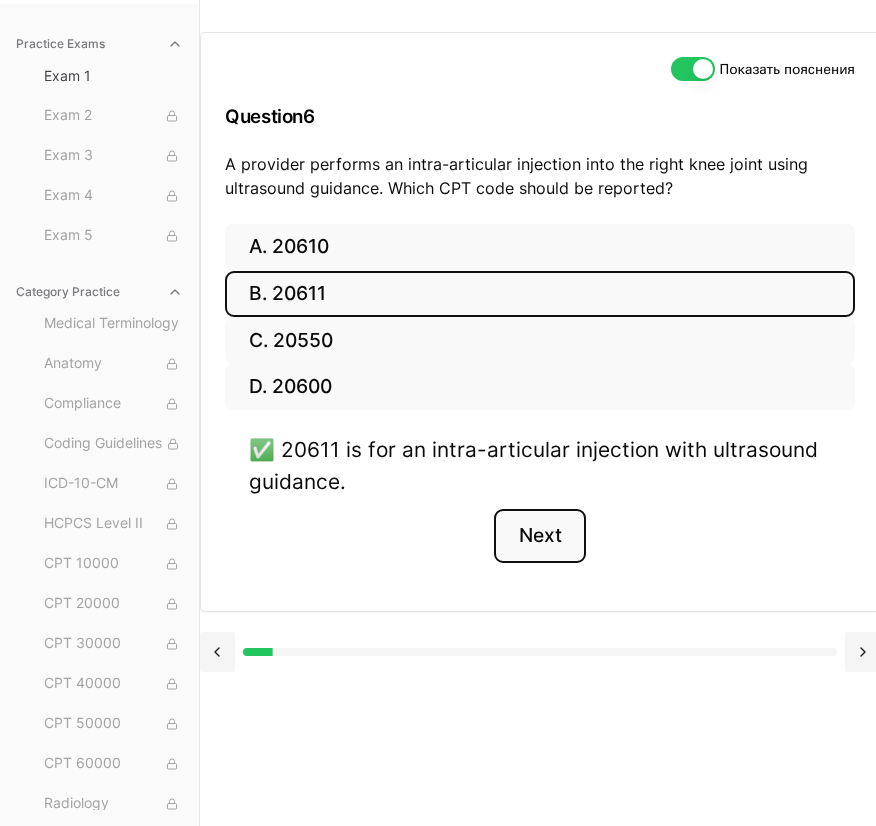 click on "Next" at bounding box center (539, 536) 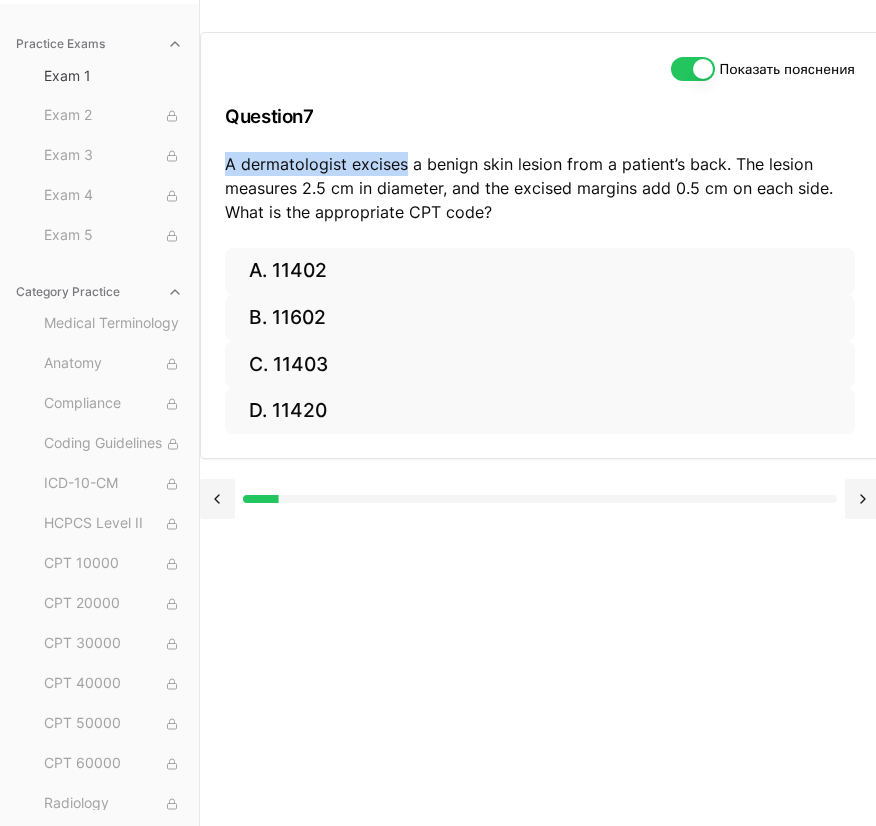 drag, startPoint x: 225, startPoint y: 151, endPoint x: 406, endPoint y: 157, distance: 181.09943 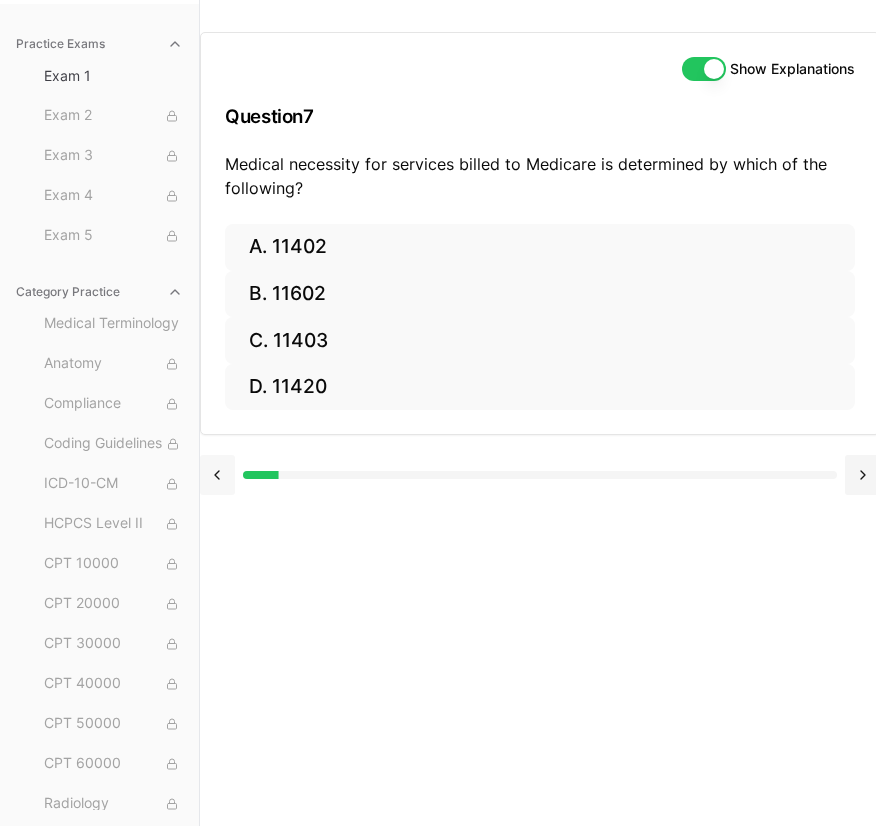 click at bounding box center [217, 475] 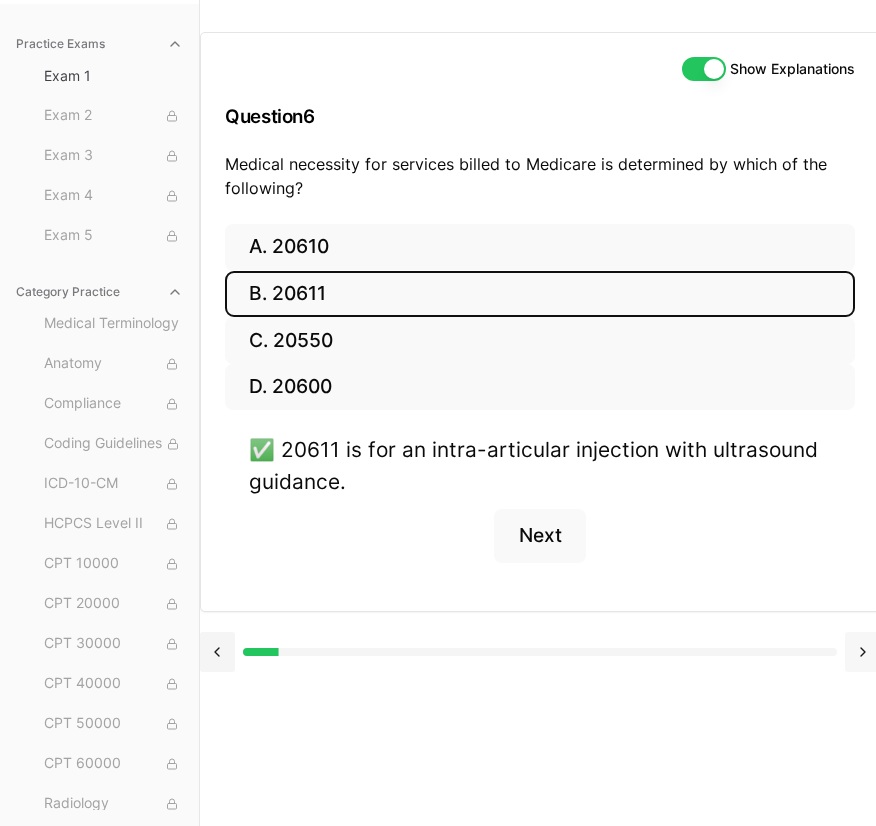 click at bounding box center [862, 652] 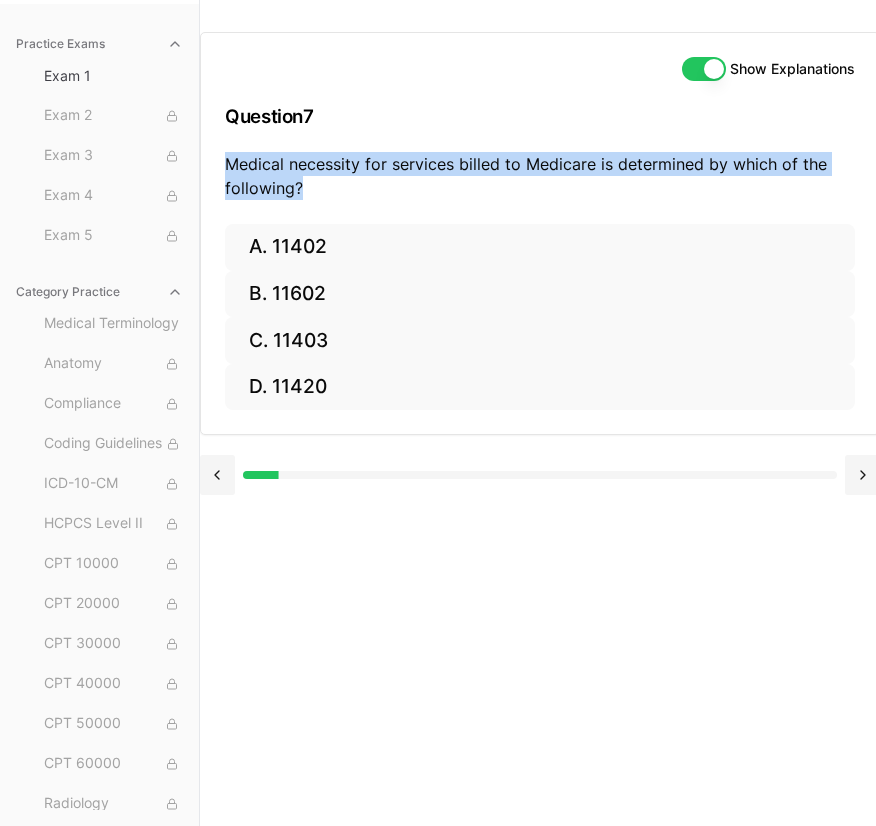 drag, startPoint x: 232, startPoint y: 147, endPoint x: 303, endPoint y: 172, distance: 75.272835 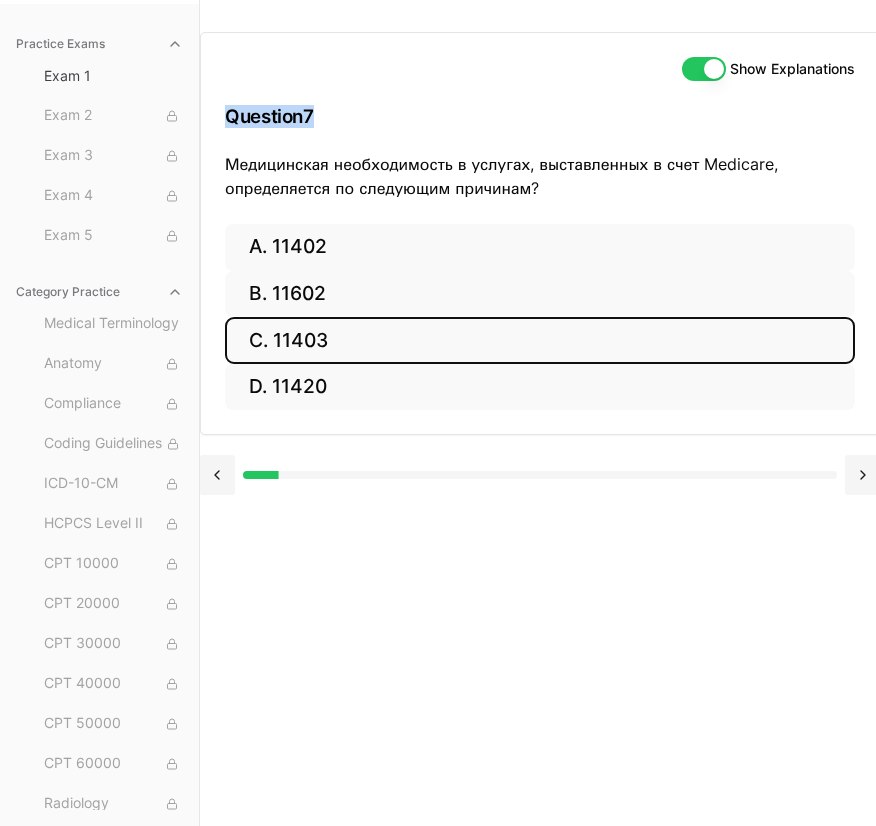 click on "C. 11403" at bounding box center (540, 340) 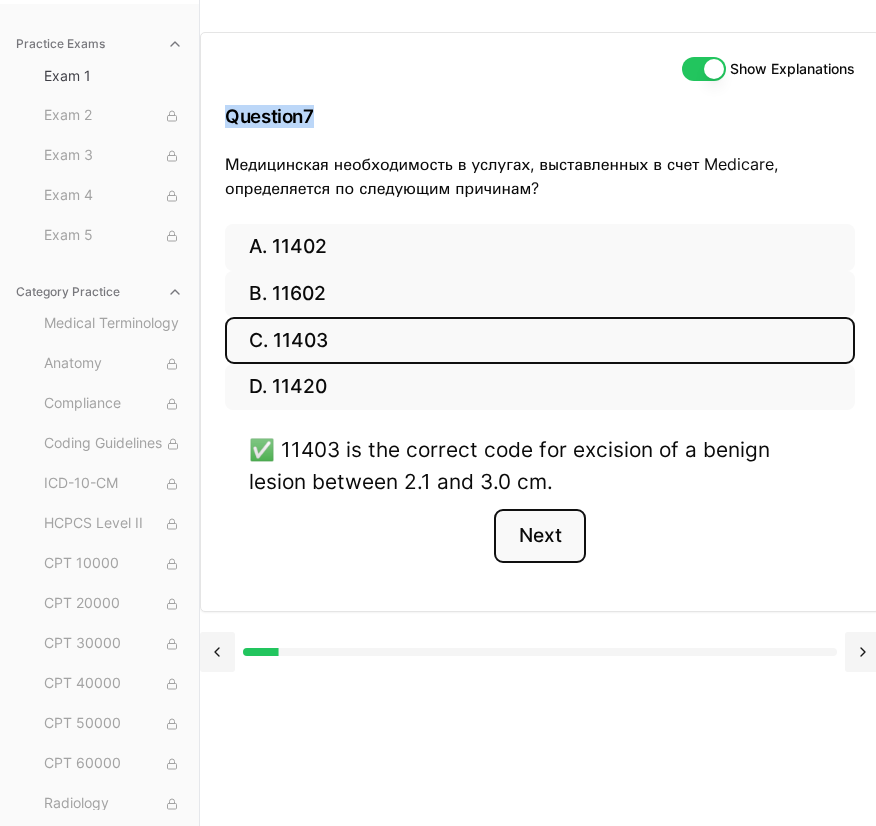 click on "Next" at bounding box center (539, 536) 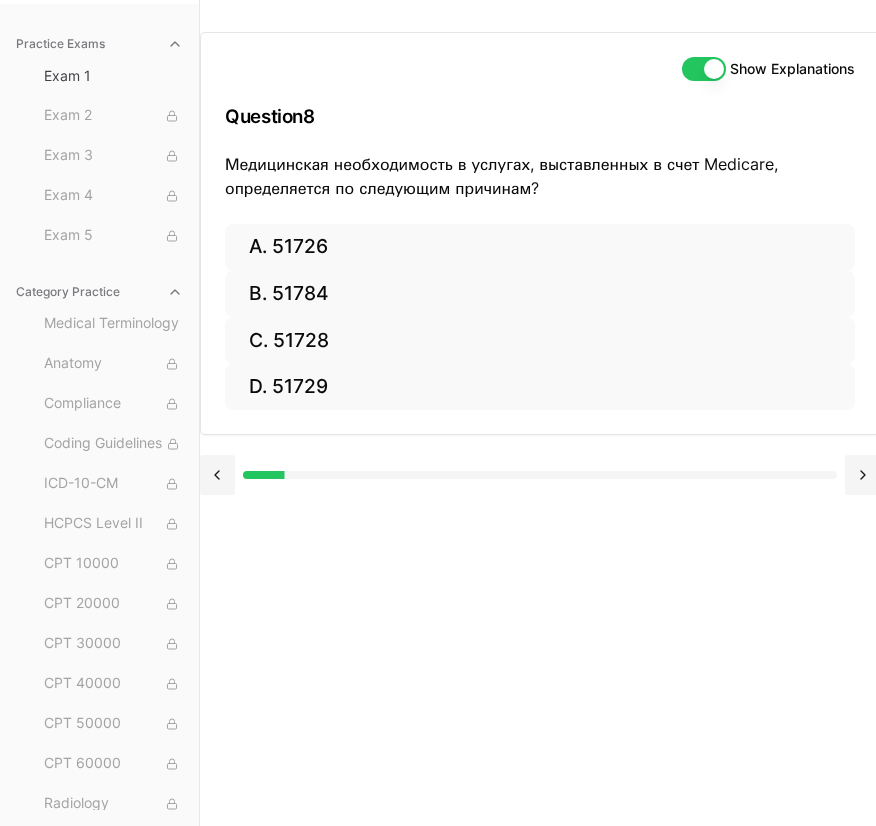 click on "Show Explanations Question  8 Медицинская необходимость в услугах, выставленных в счет Medicare, определяется по следующим причинам?" at bounding box center (540, 128) 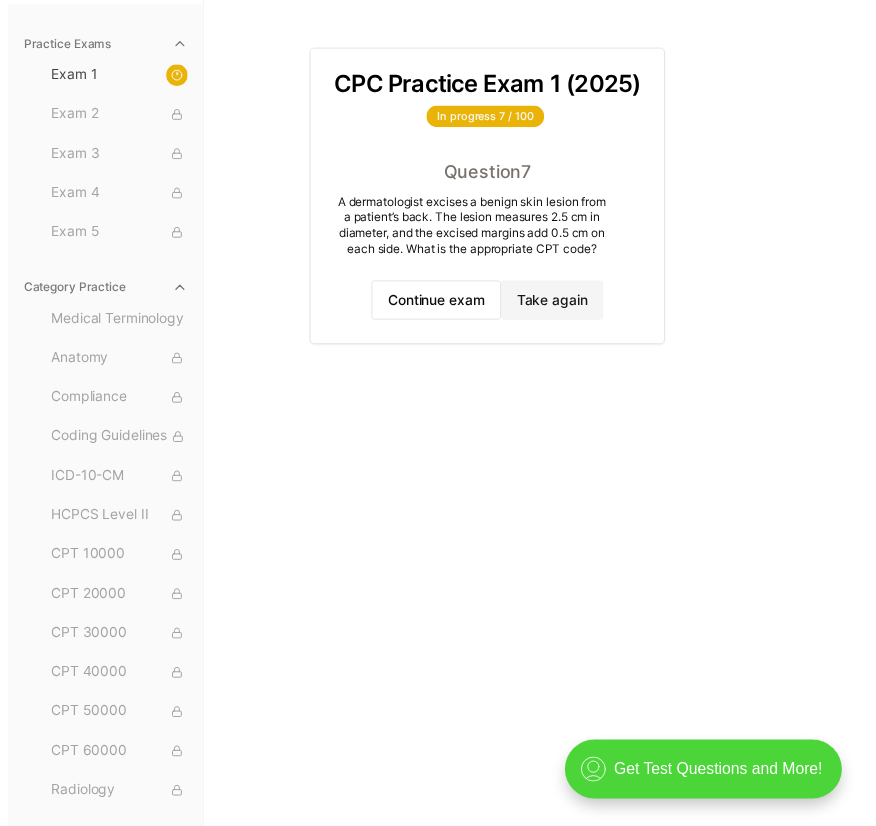 scroll, scrollTop: 0, scrollLeft: 0, axis: both 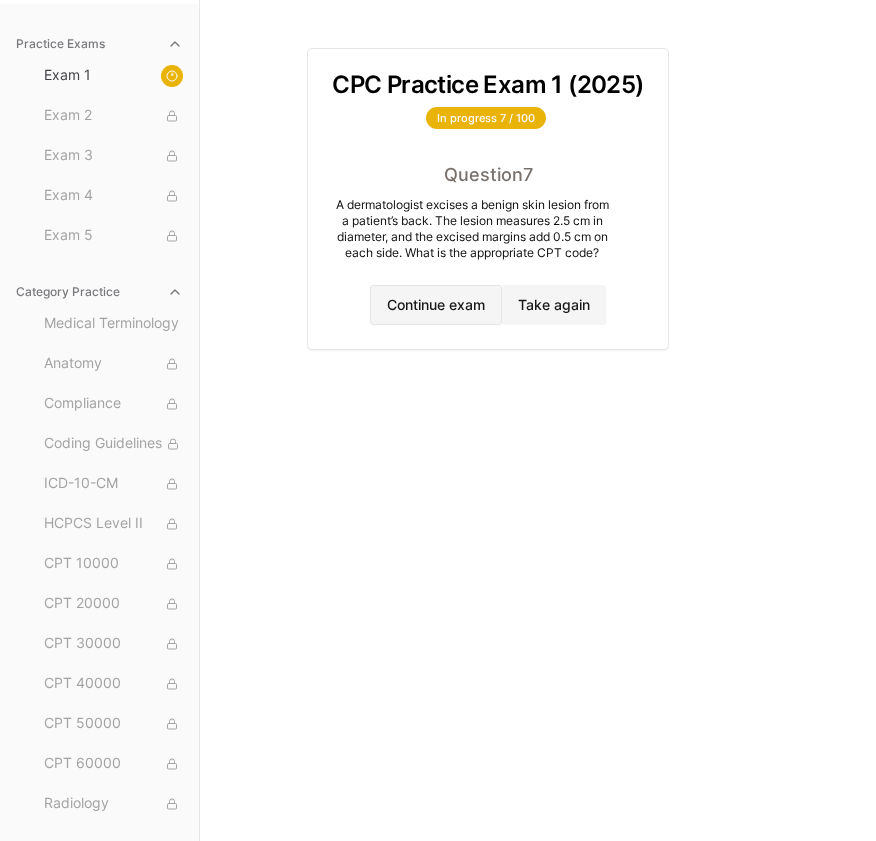 click on "Continue exam" at bounding box center [436, 305] 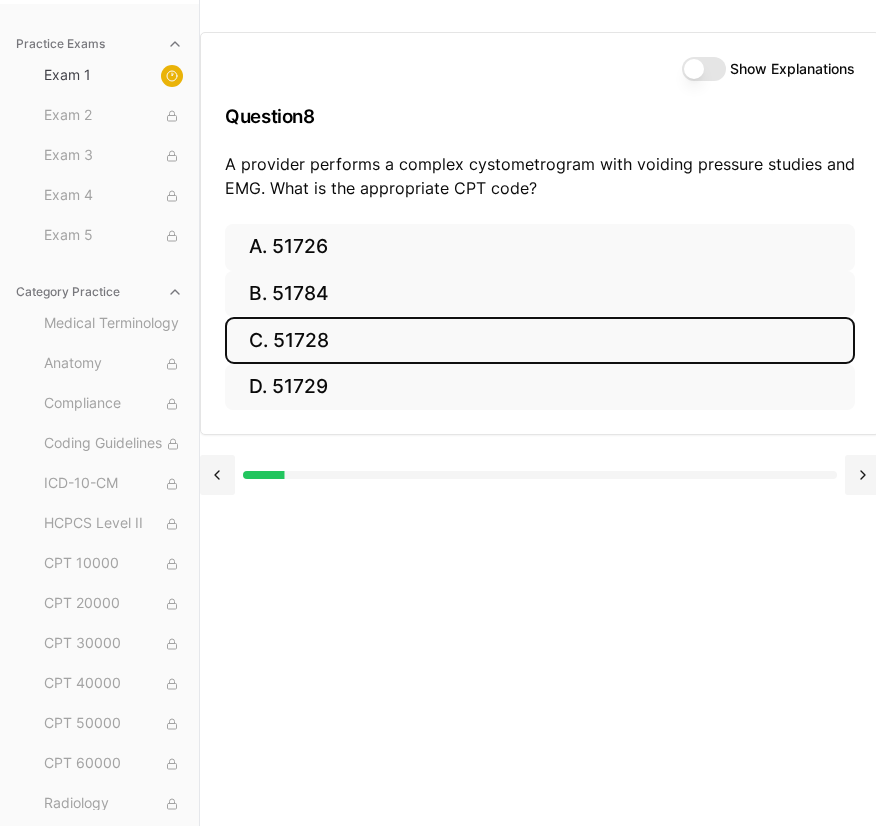 click on "C. 51728" at bounding box center (540, 340) 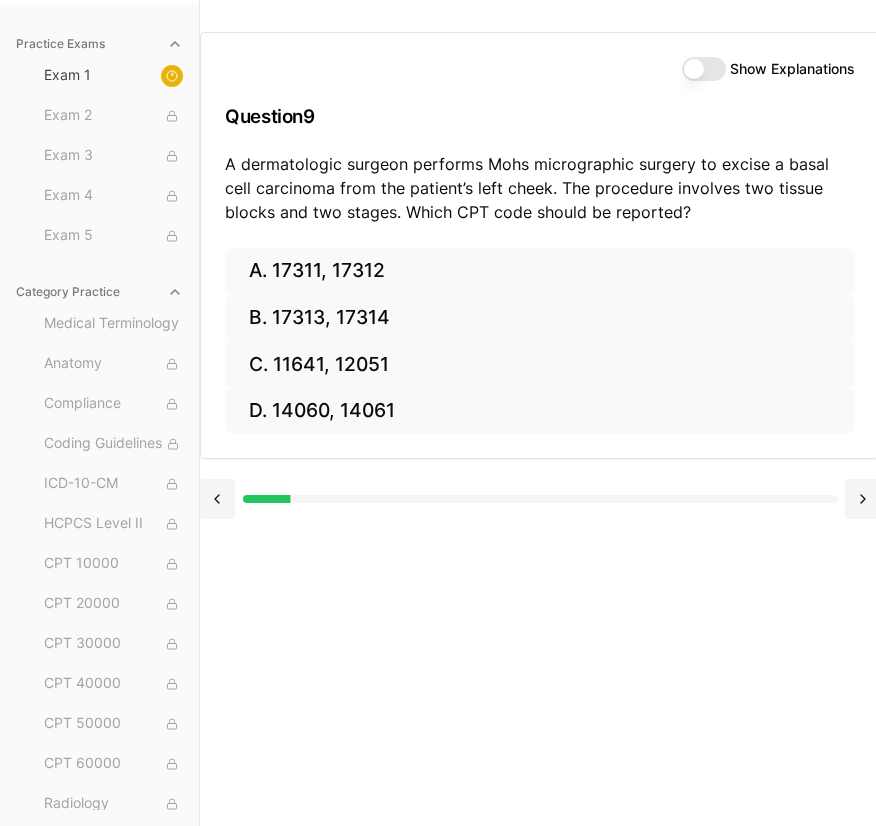 click on "Show Explanations" at bounding box center [704, 69] 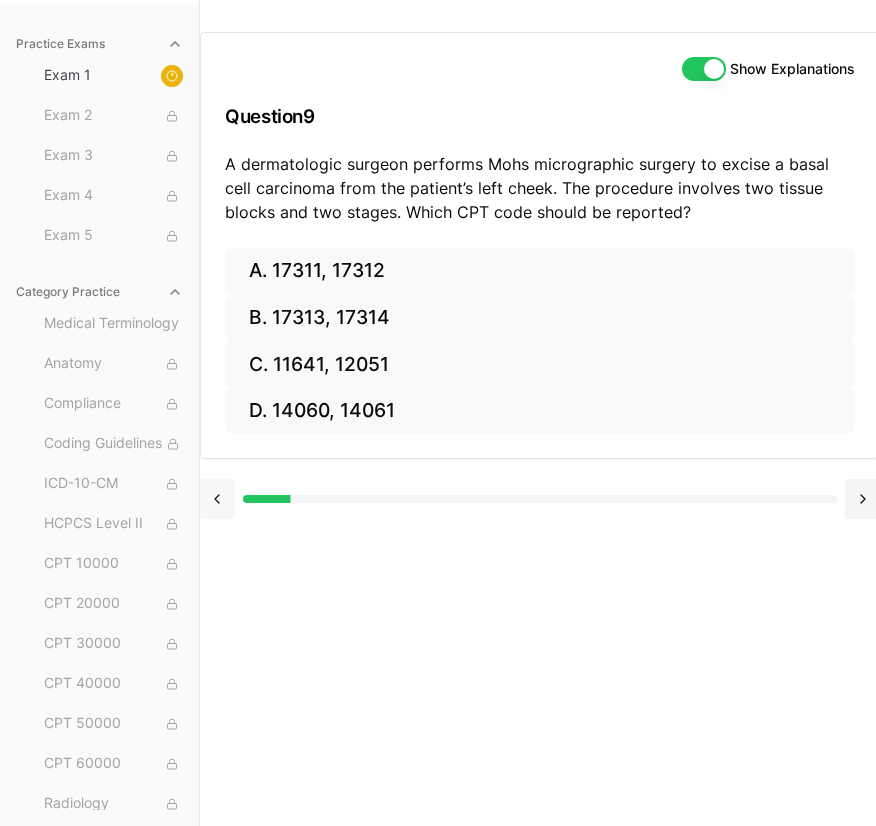 click at bounding box center [217, 499] 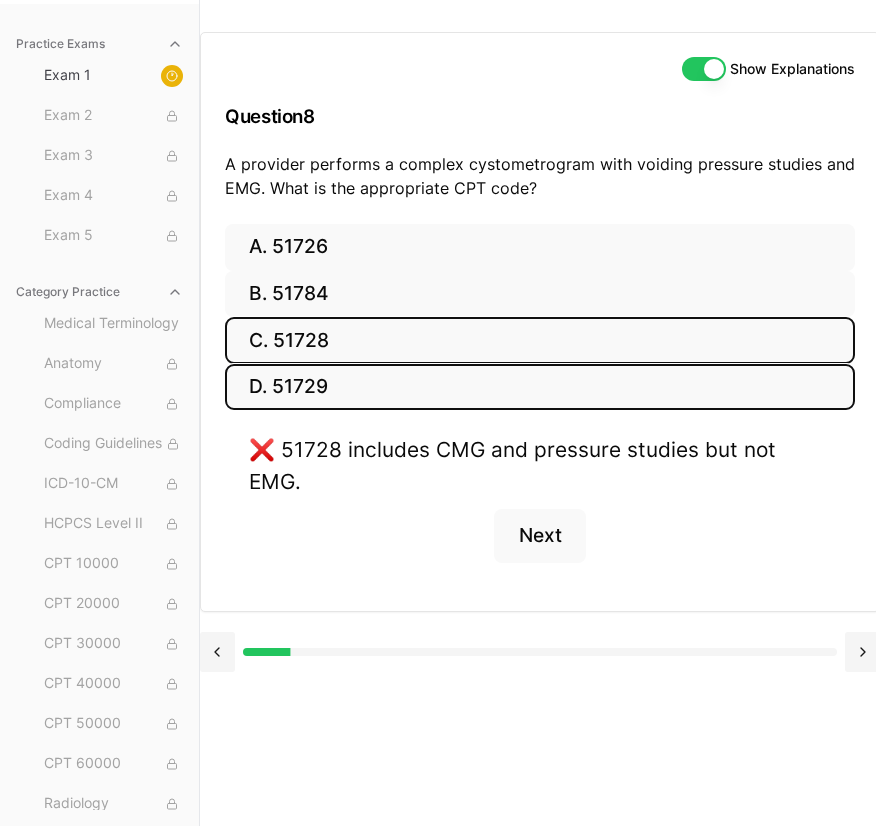 click on "D. 51729" at bounding box center [540, 387] 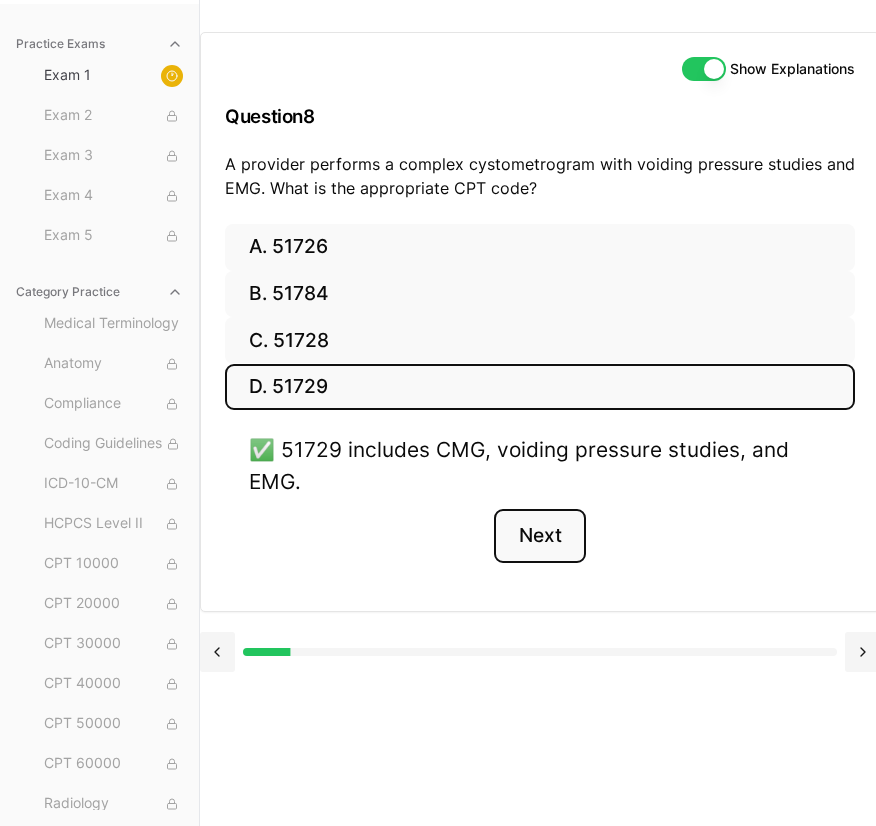 click on "Next" at bounding box center (539, 536) 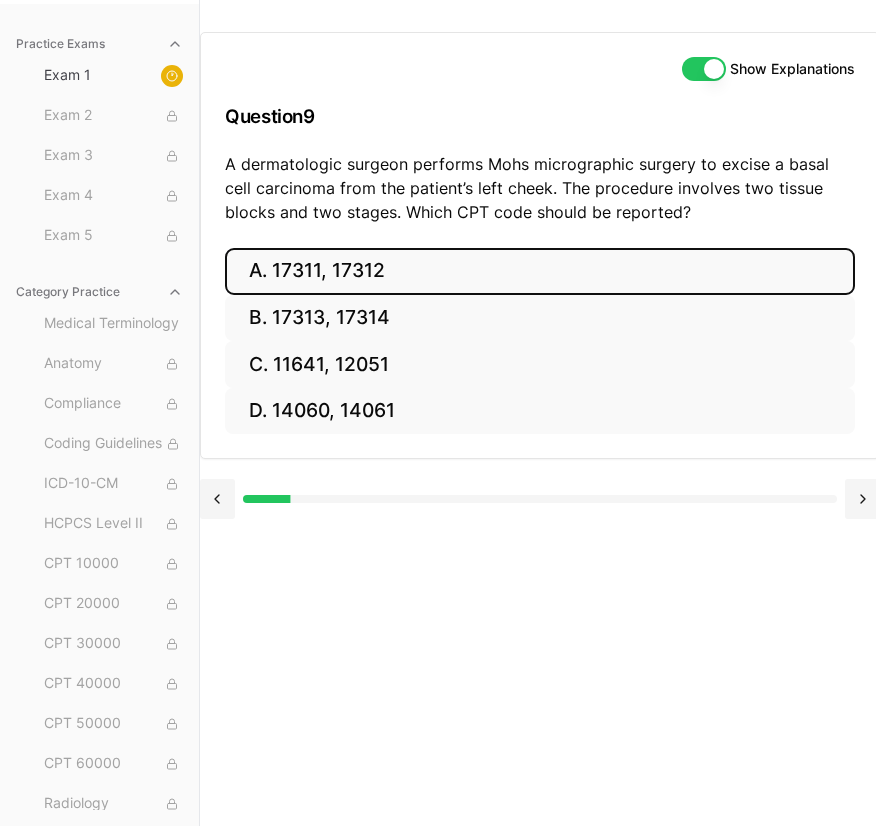 click on "A. 17311, 17312" at bounding box center (540, 271) 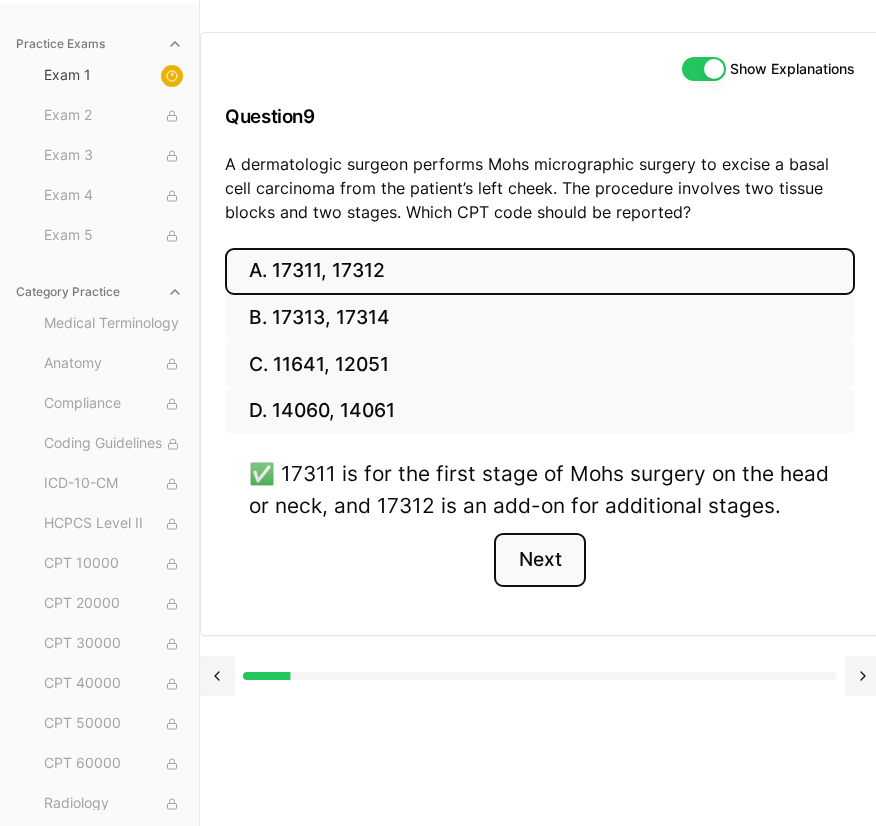 click on "Next" at bounding box center [539, 560] 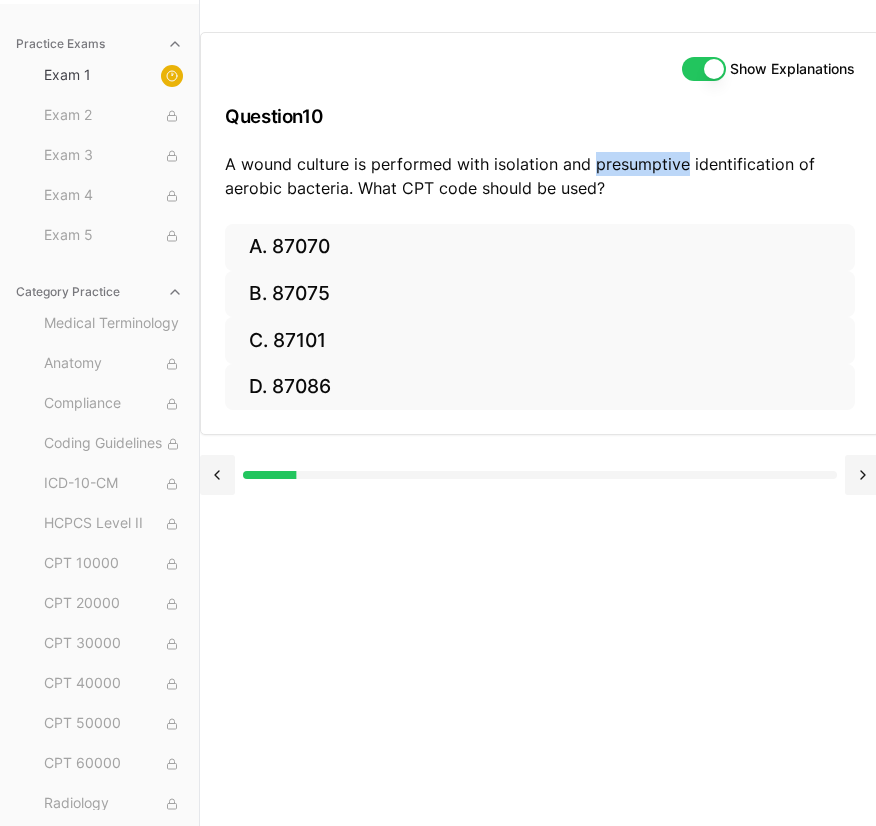 click on "A wound culture is performed with isolation and presumptive identification of aerobic bacteria. What CPT code should be used?" at bounding box center [540, 176] 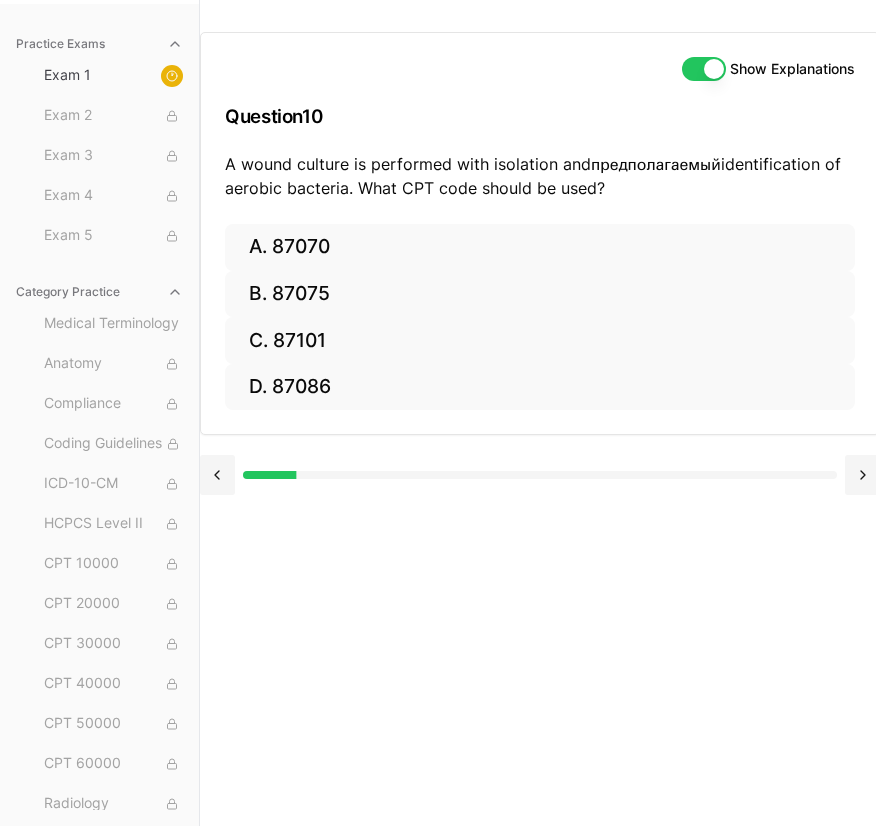 drag, startPoint x: 564, startPoint y: 534, endPoint x: 554, endPoint y: 535, distance: 10.049875 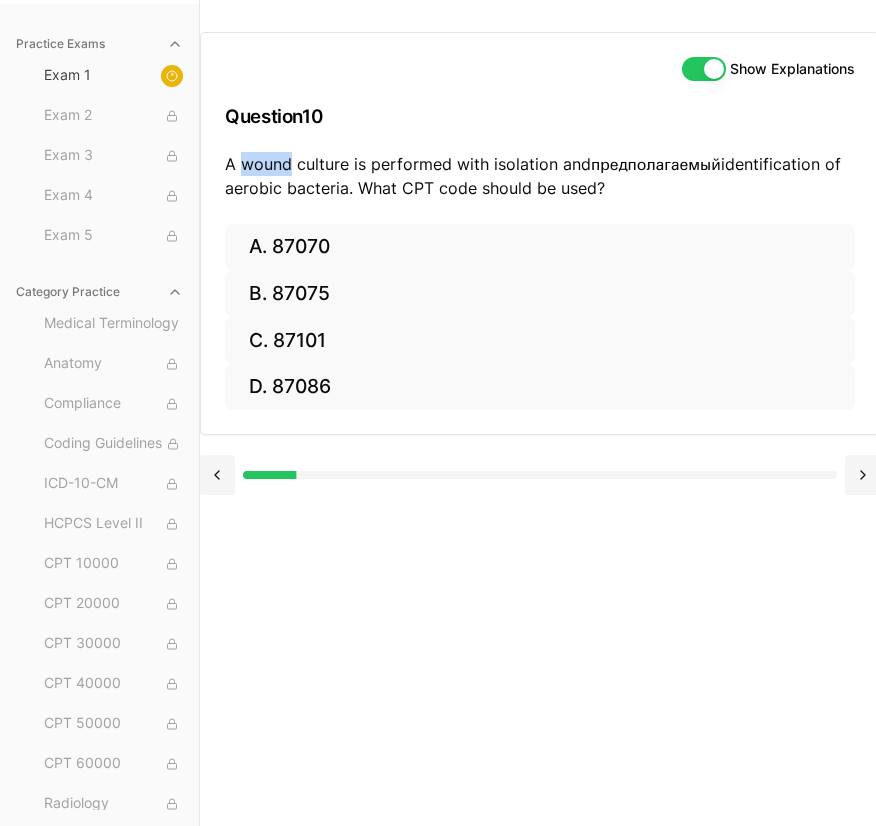 drag, startPoint x: 290, startPoint y: 164, endPoint x: 240, endPoint y: 164, distance: 50 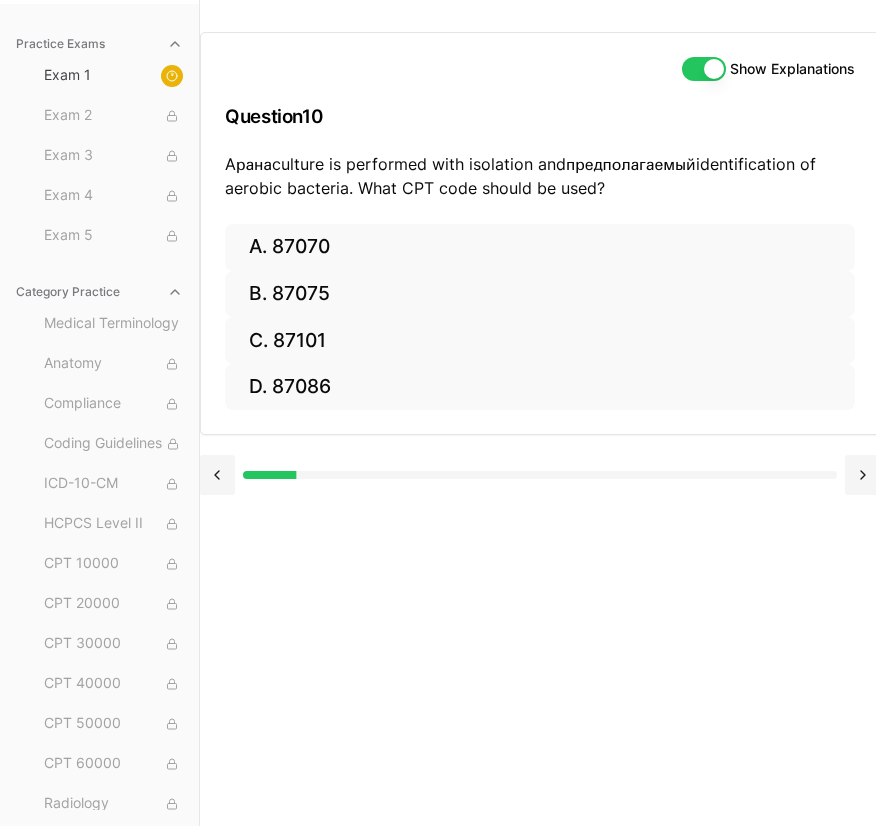 click on "Show Explanations Question  10 A  рана  culture is performed with isolation and  предполагаемый  identification of aerobic bacteria. What CPT code should be used? A. 87070 B. 87075 C. 87101 D. 87086" at bounding box center [590, 413] 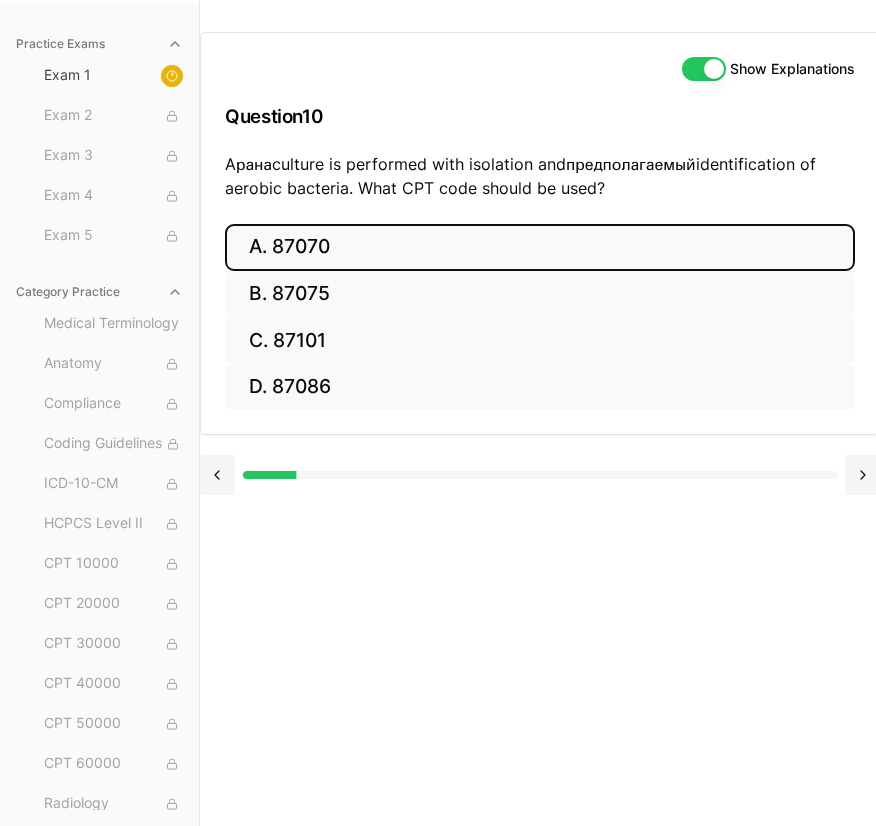 click on "A. 87070" at bounding box center [540, 247] 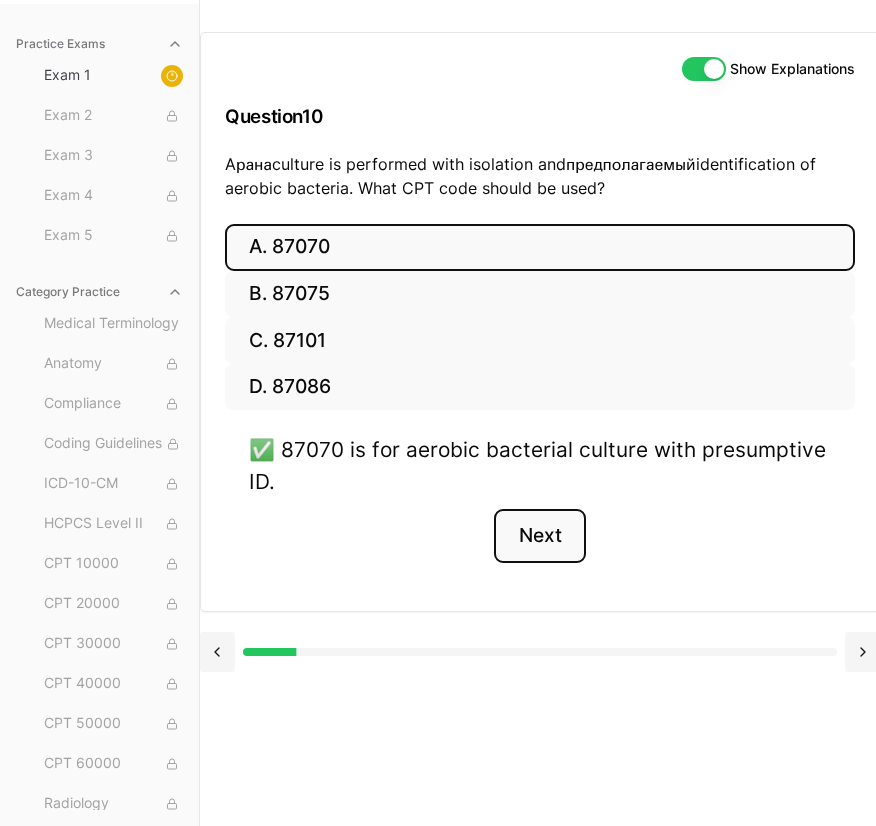 click on "Next" at bounding box center (539, 536) 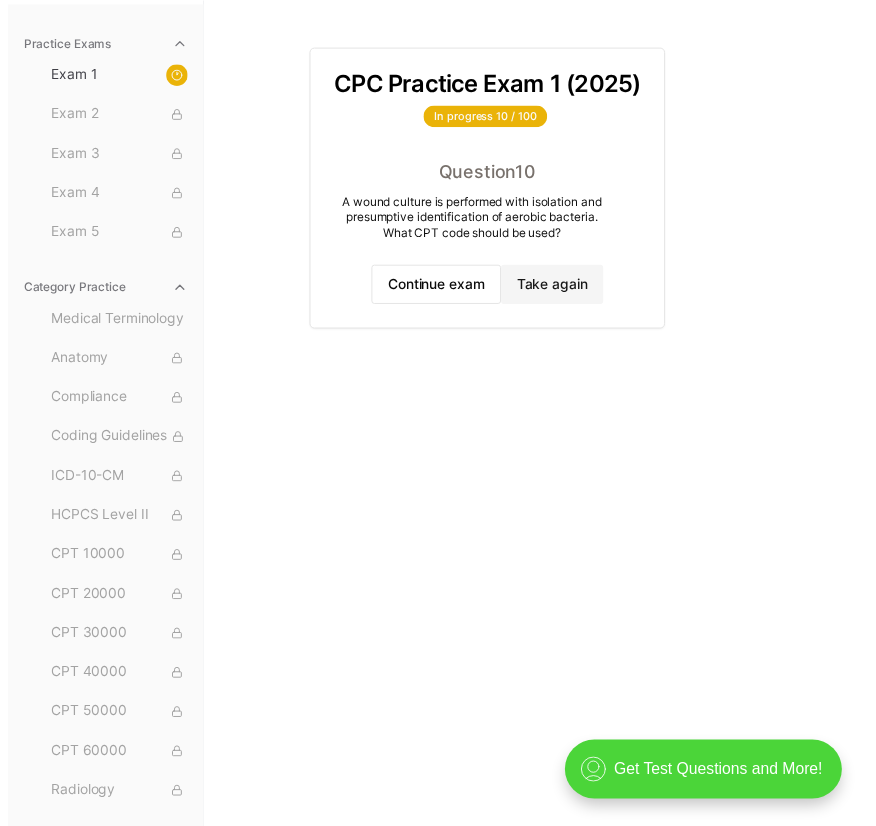 scroll, scrollTop: 0, scrollLeft: 0, axis: both 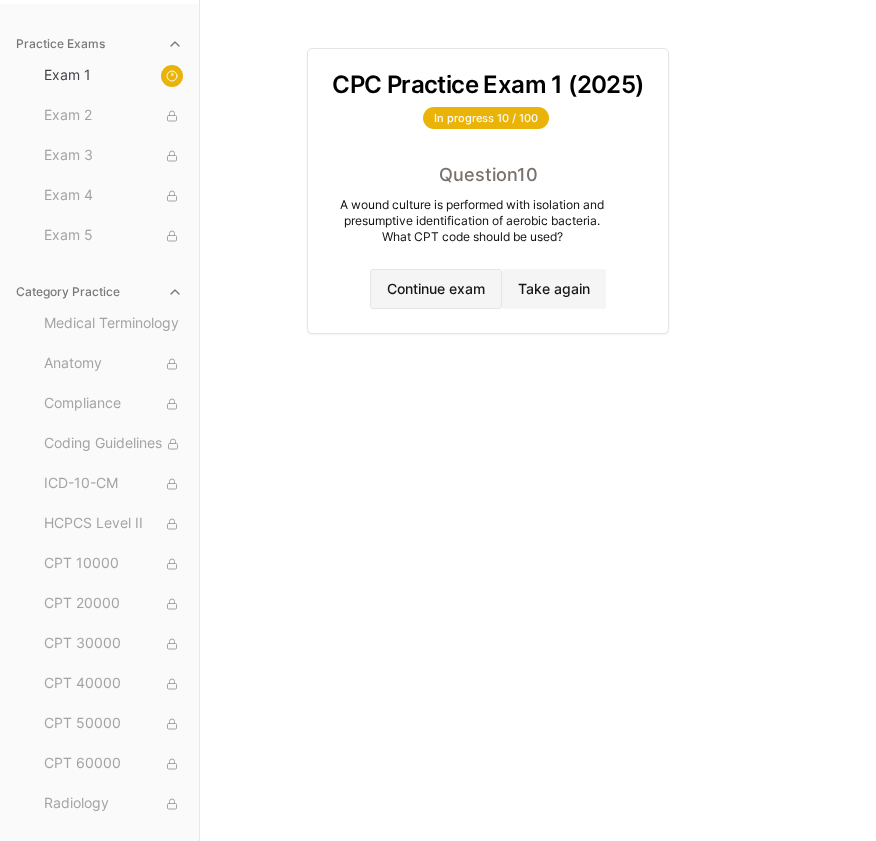 click on "Continue exam" at bounding box center [436, 289] 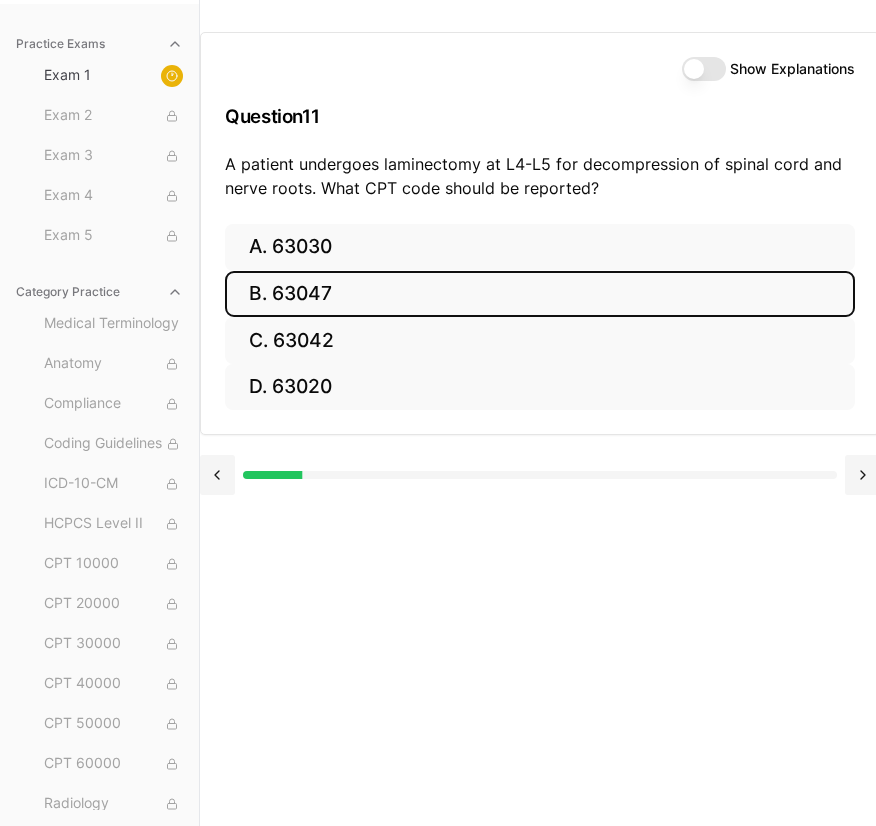 click on "B. 63047" at bounding box center (540, 294) 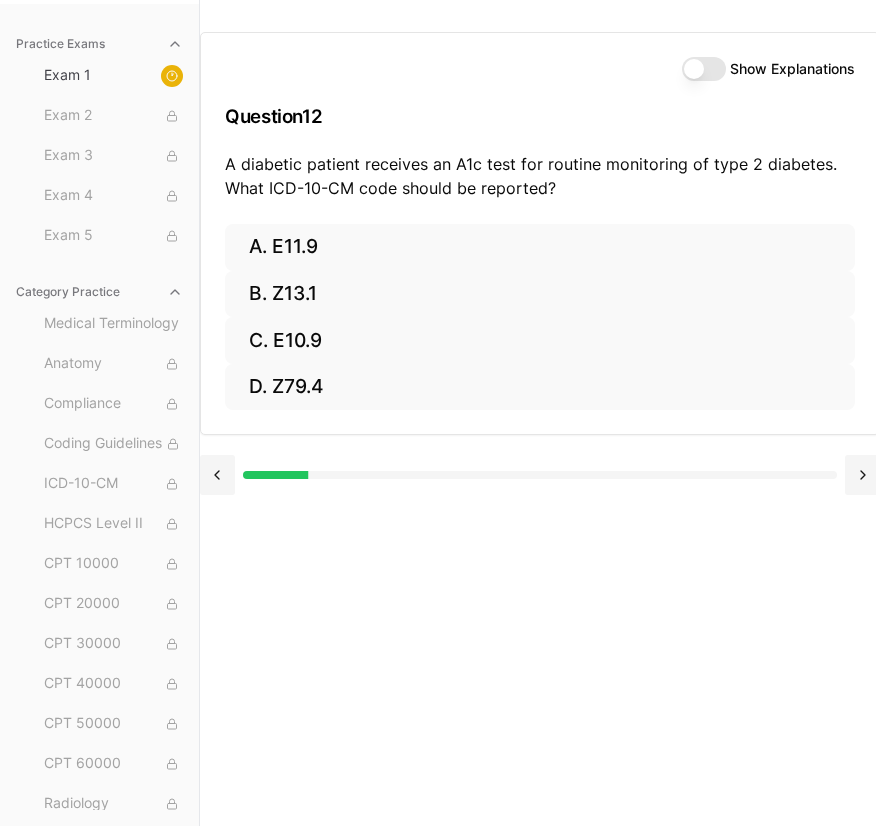 click on "Show Explanations" at bounding box center (704, 69) 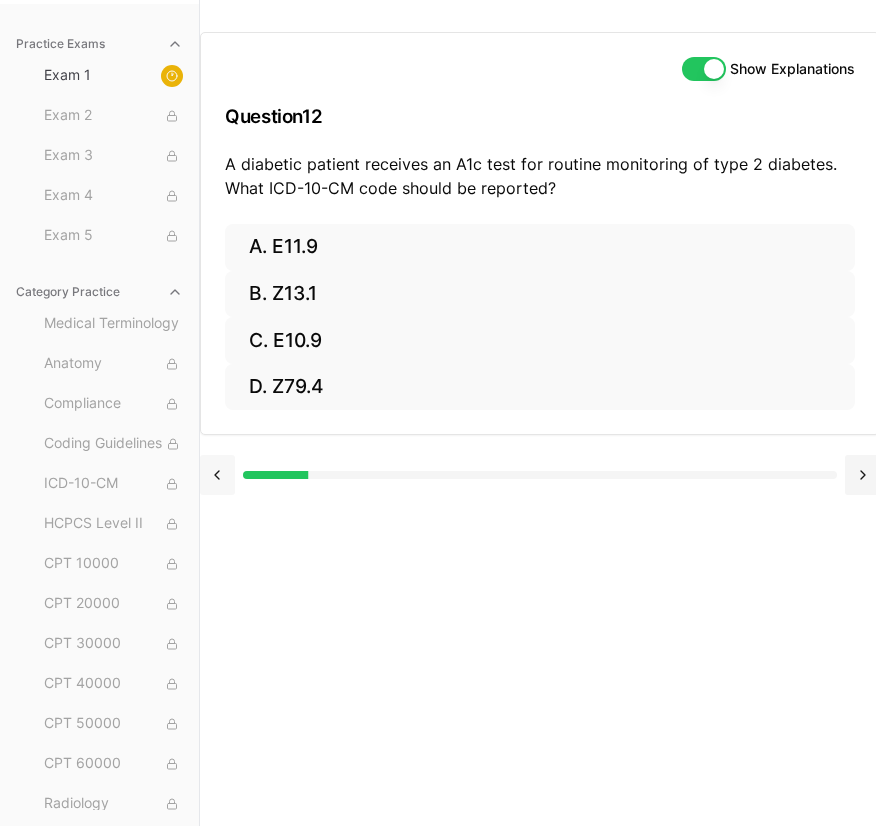click at bounding box center (217, 475) 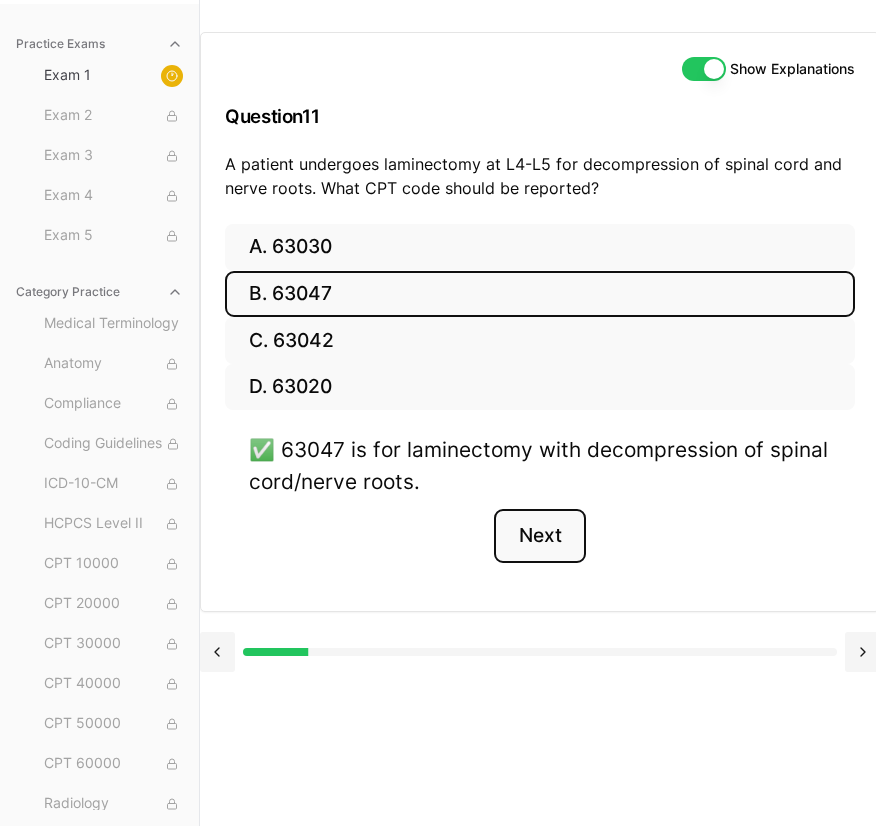 click on "Next" at bounding box center [539, 536] 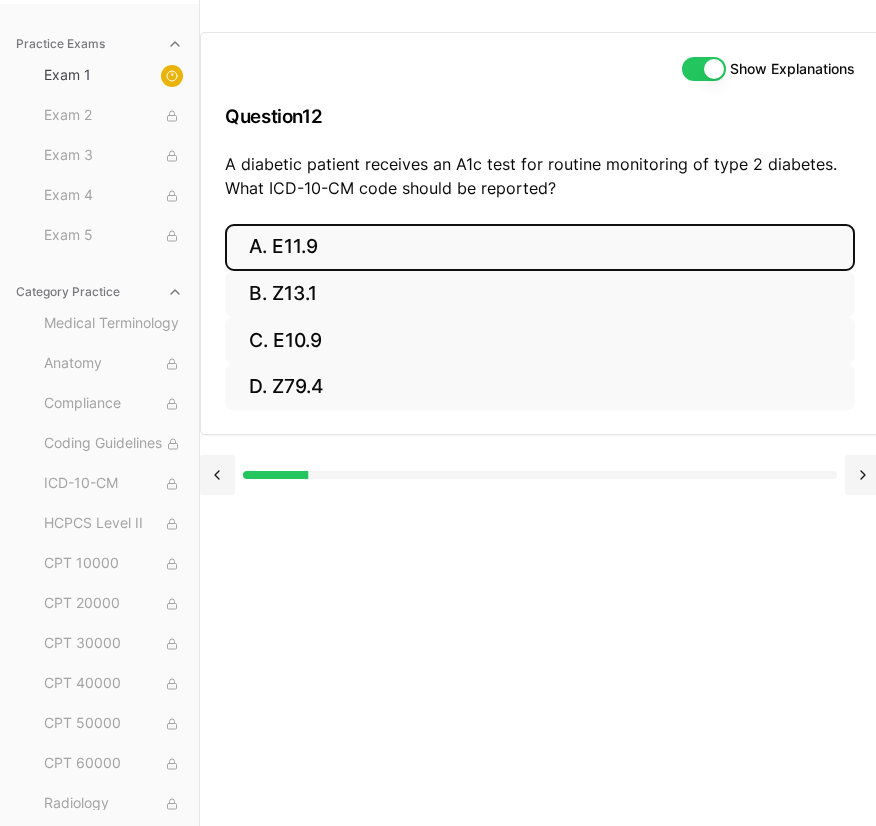 click on "A. E11.9" at bounding box center (540, 247) 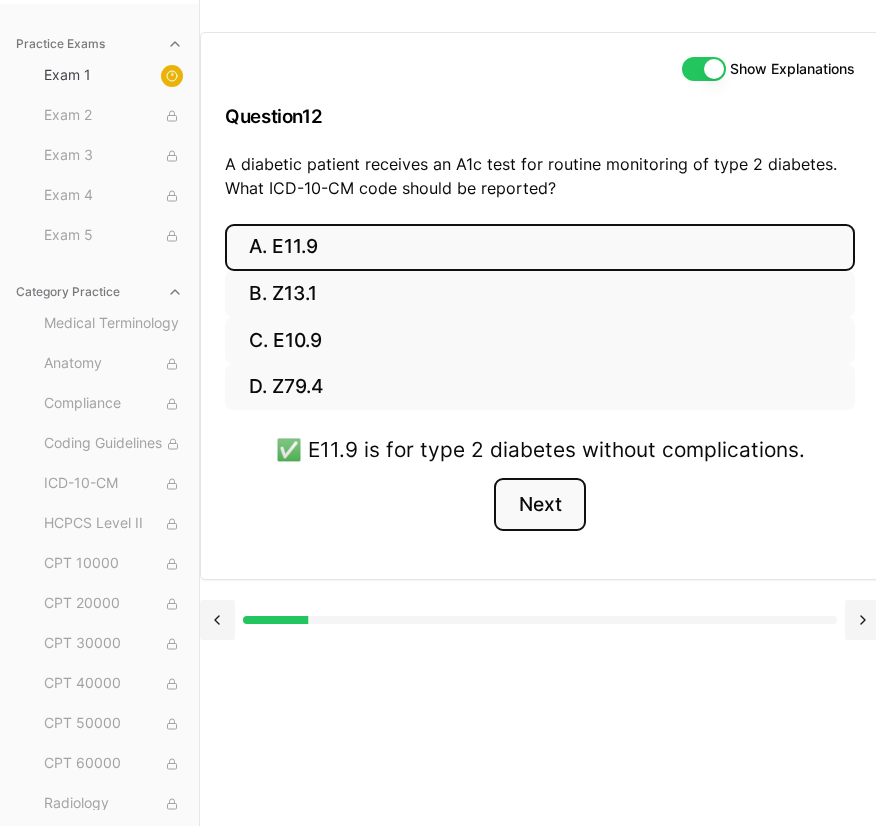 click on "Next" at bounding box center [539, 505] 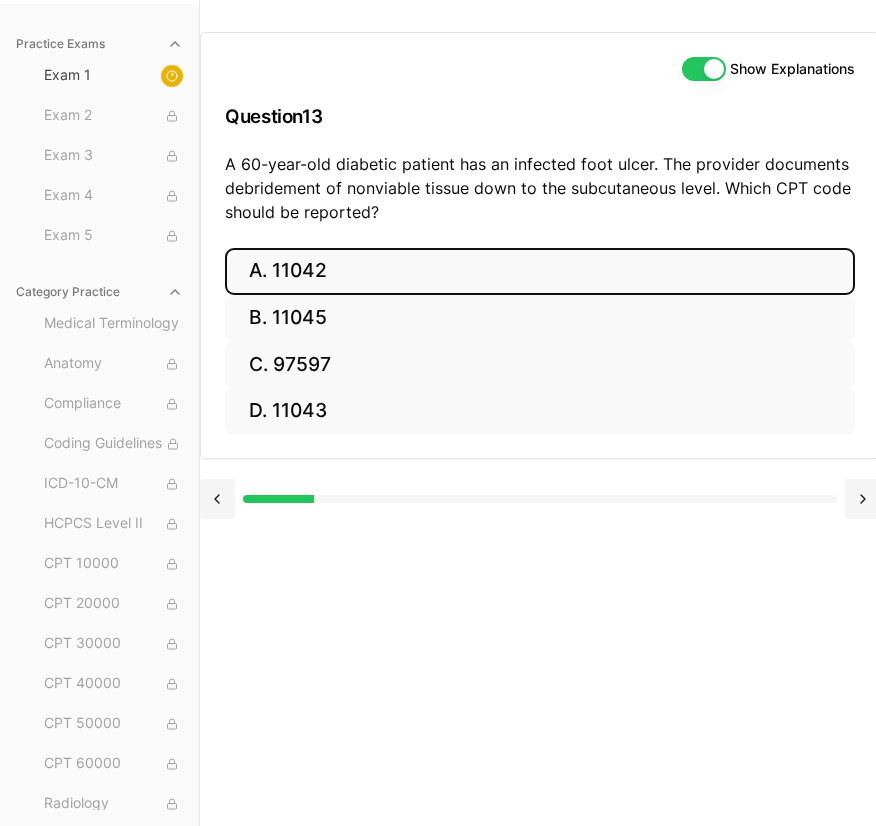 click on "A. 11042" at bounding box center (540, 271) 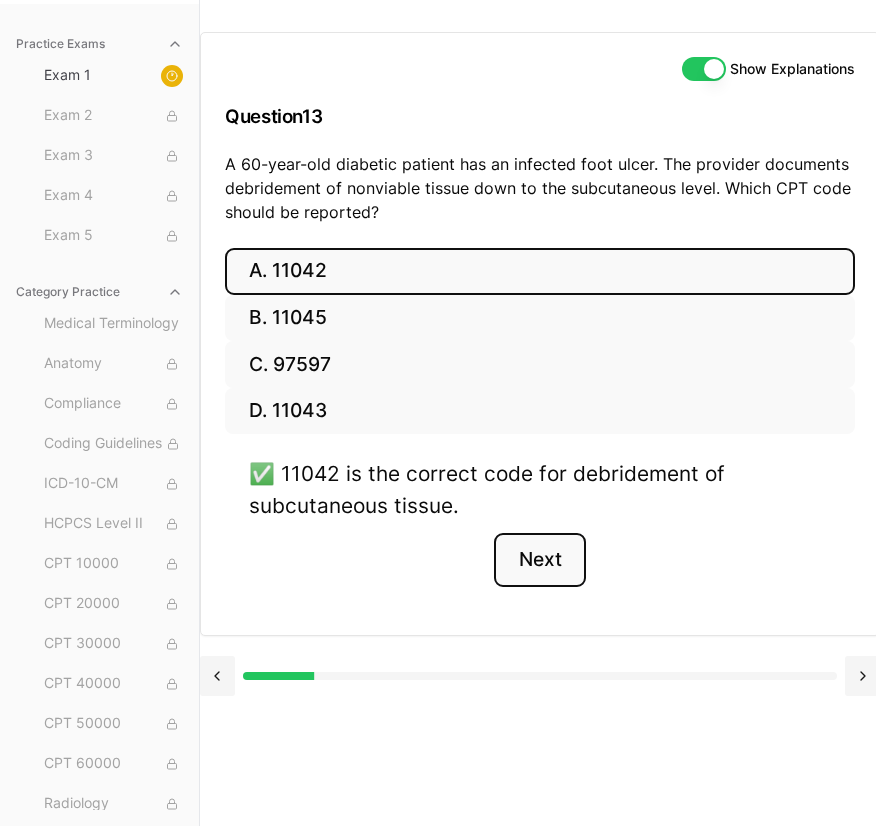 click on "Next" at bounding box center [539, 560] 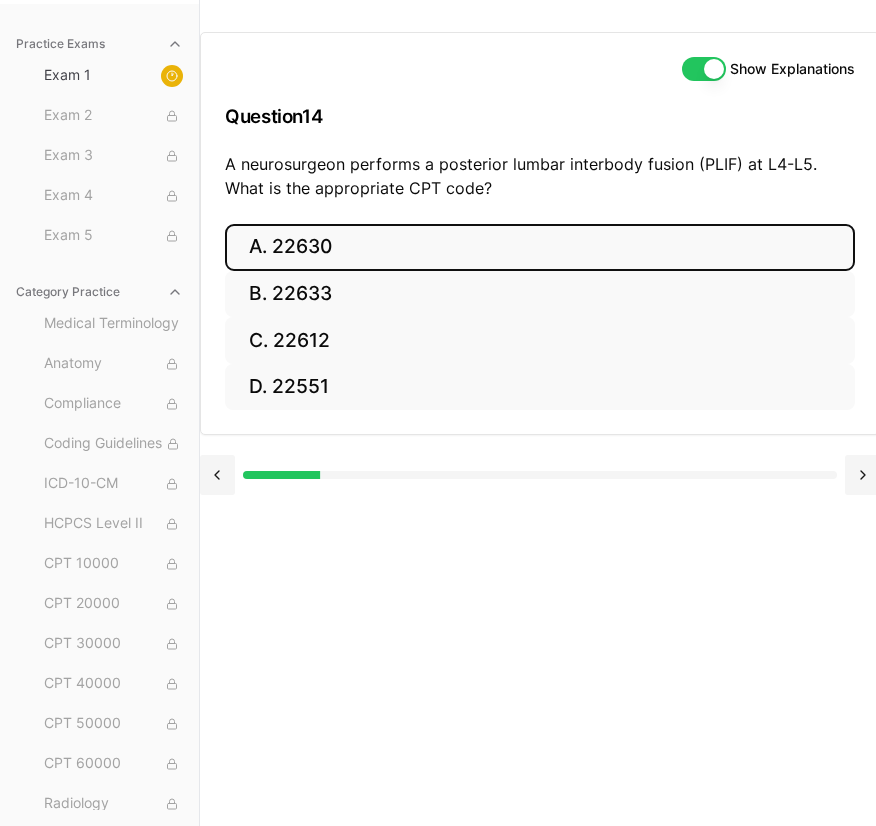 click on "A. 22630" at bounding box center (540, 247) 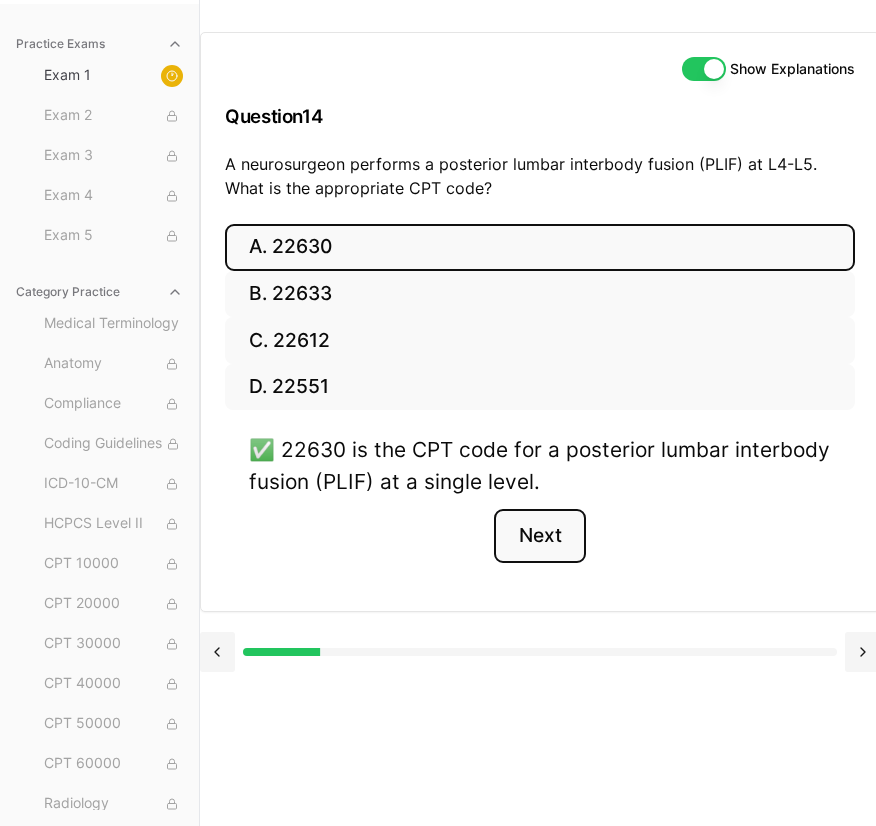 click on "Next" at bounding box center (539, 536) 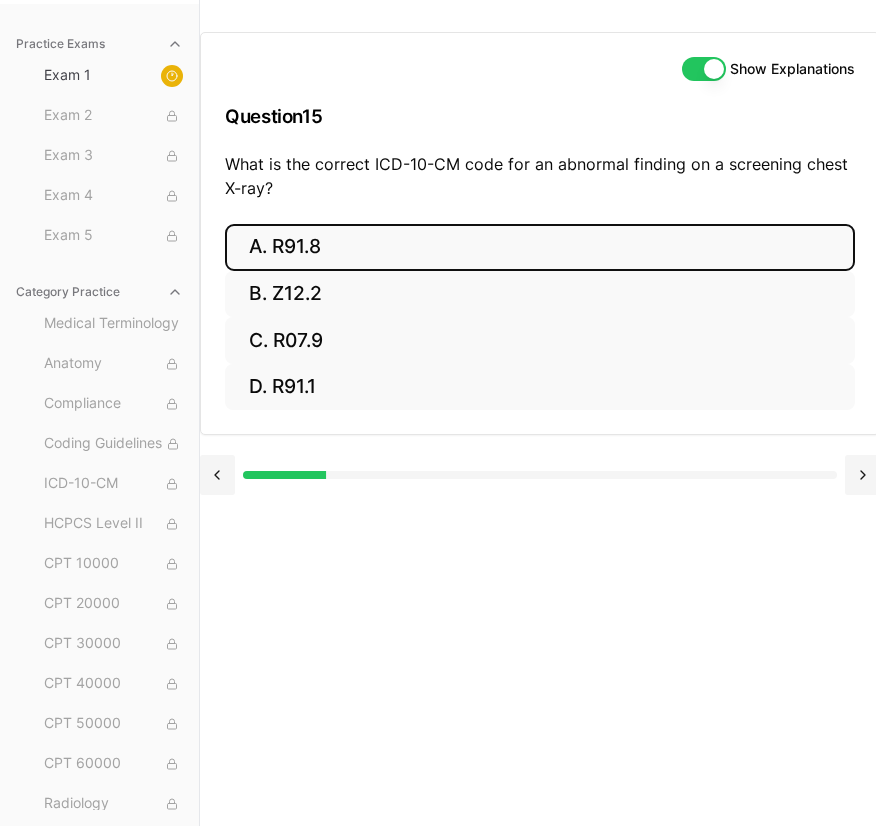 click on "A. R91.8" at bounding box center (540, 247) 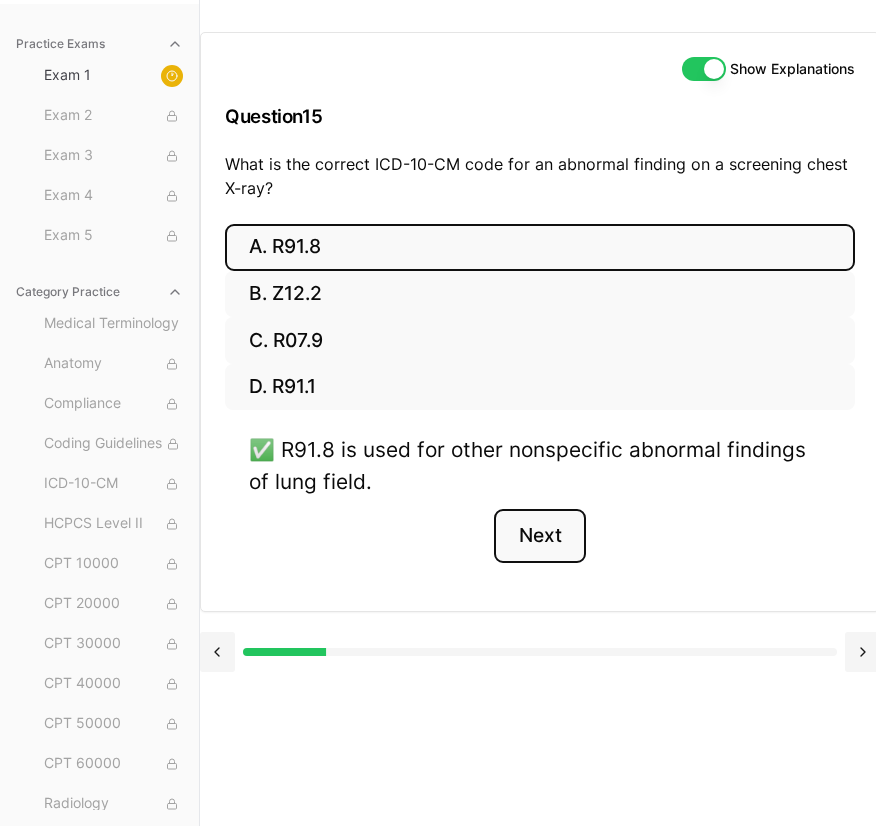 click on "Next" at bounding box center (539, 536) 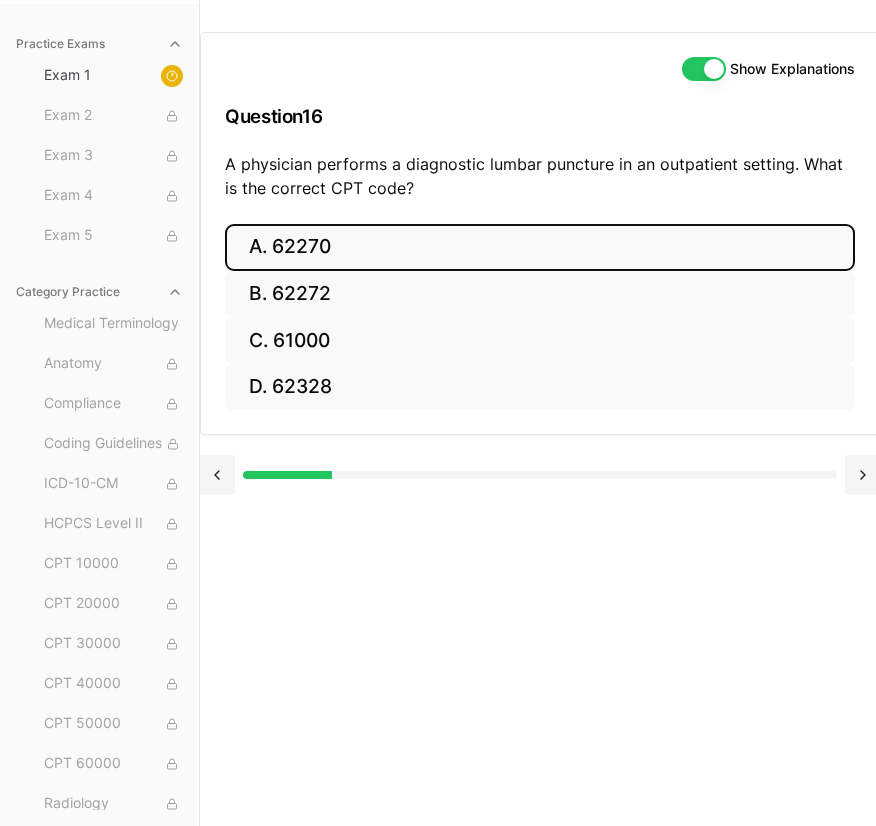 click on "A. 62270" at bounding box center [540, 247] 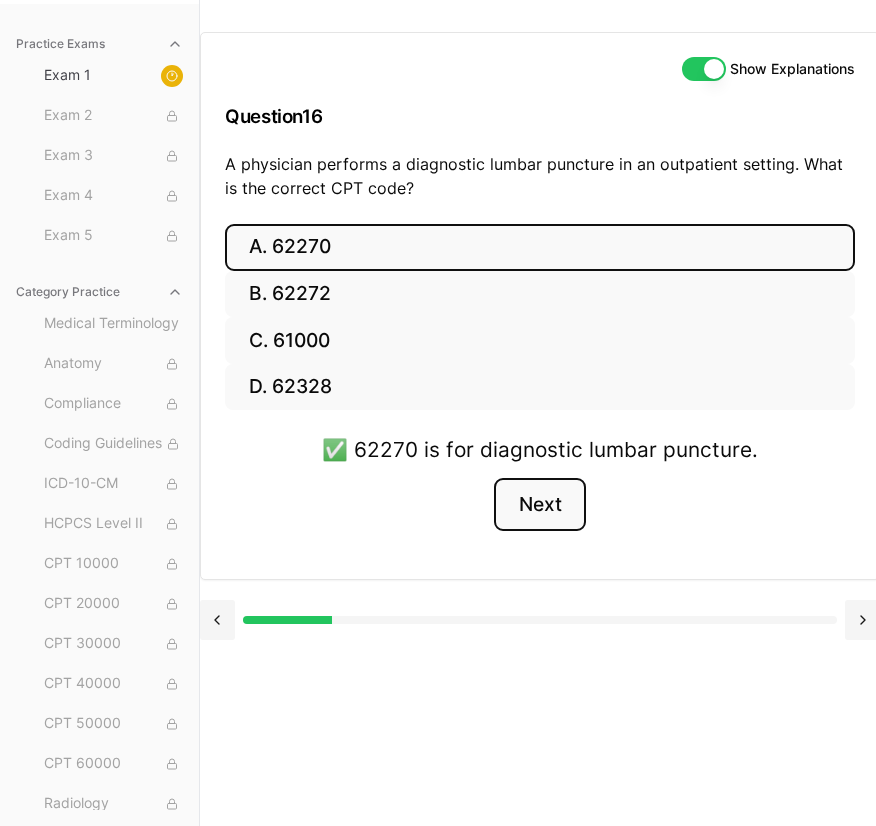 click on "Next" at bounding box center (539, 505) 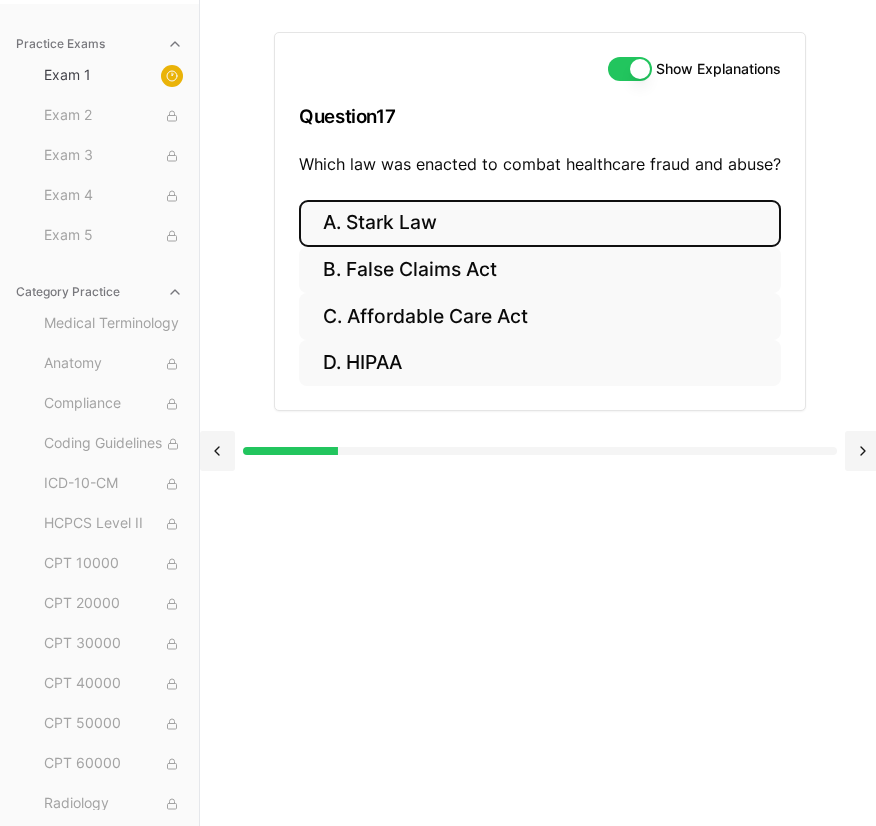 click on "A. Stark Law" at bounding box center [540, 223] 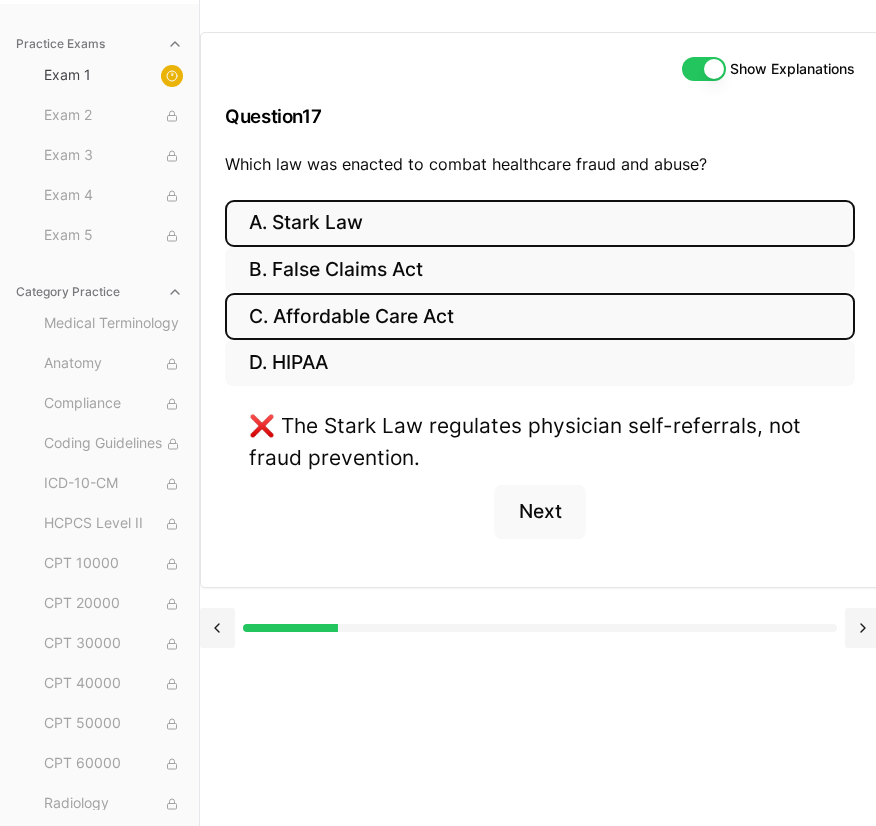 click on "C. Affordable Care Act" at bounding box center [540, 316] 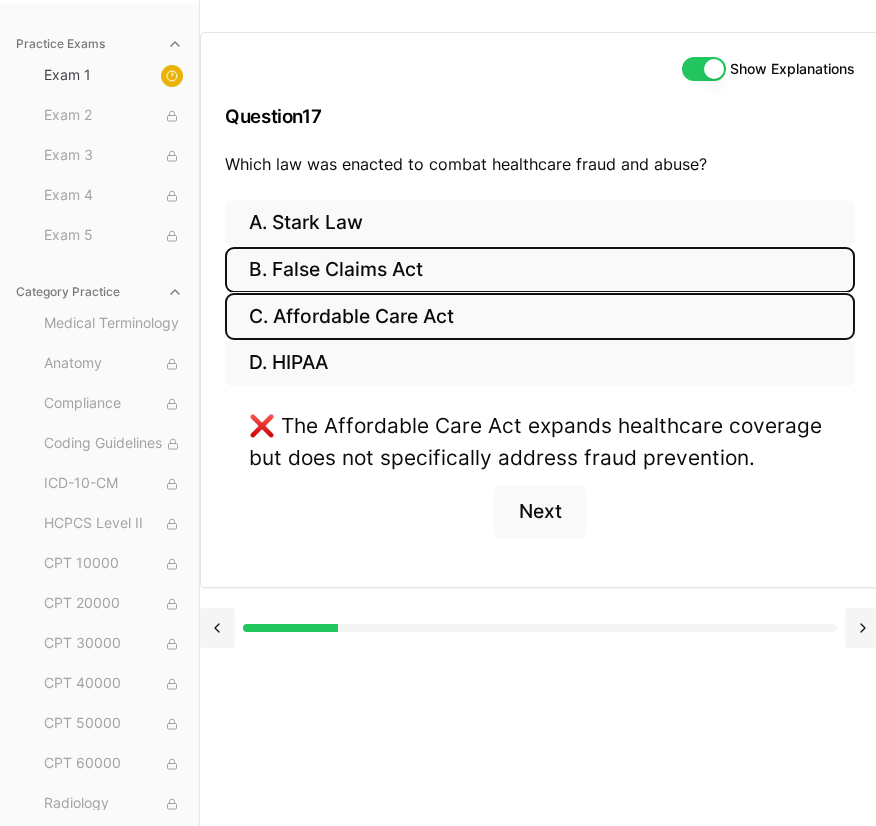 click on "B. False Claims Act" at bounding box center (540, 270) 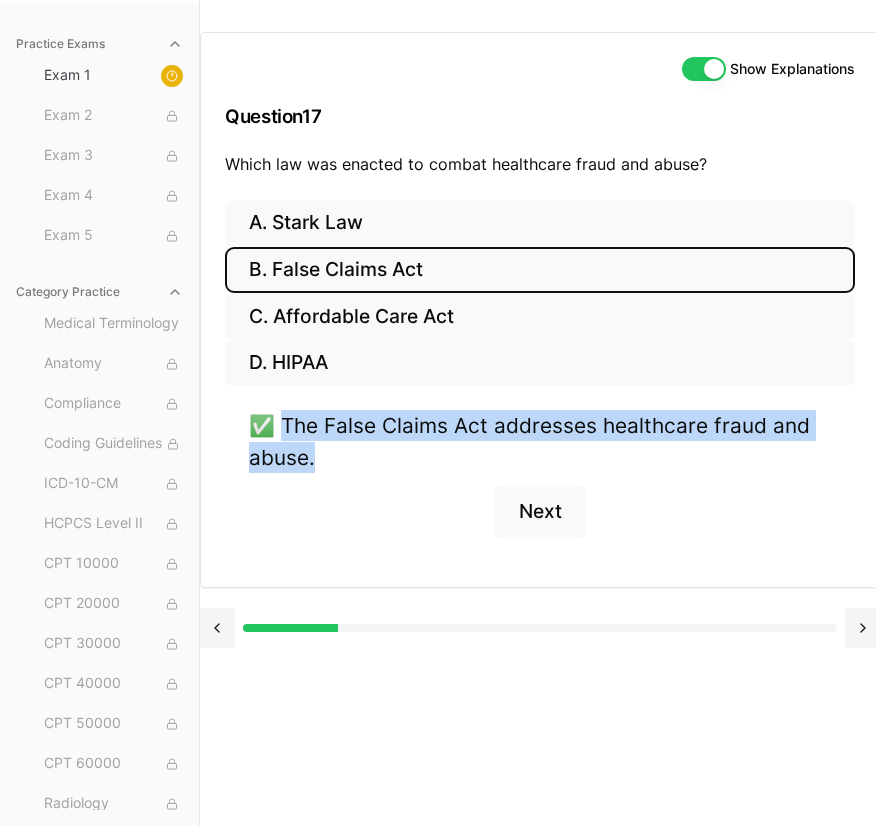 drag, startPoint x: 286, startPoint y: 417, endPoint x: 317, endPoint y: 455, distance: 49.0408 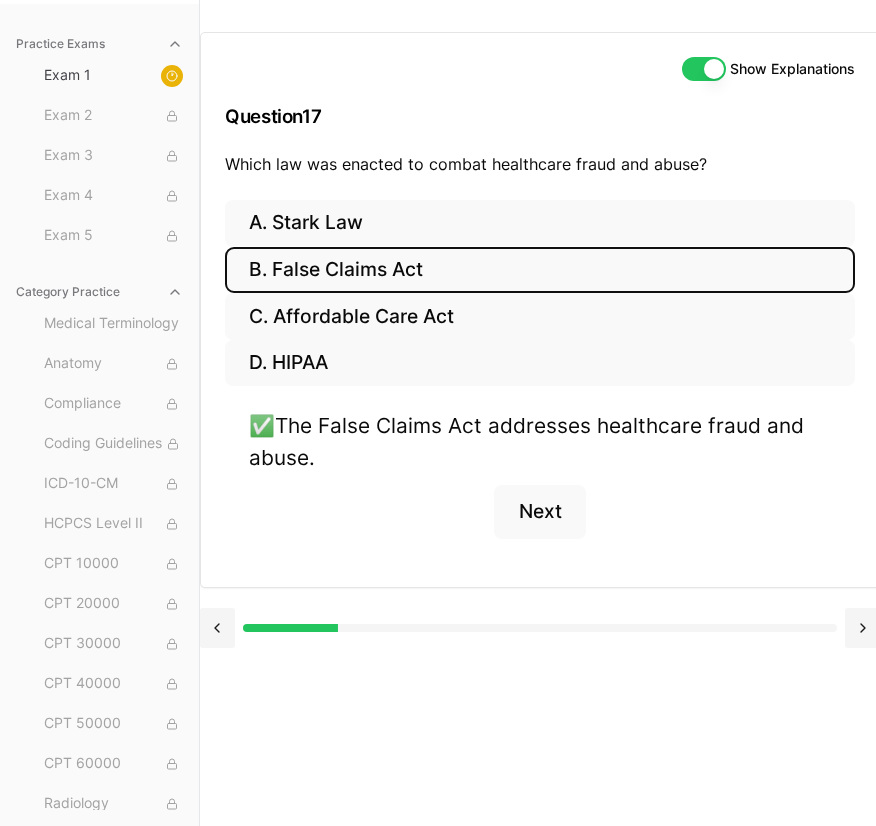 click on "✅  The False Claims Act addresses healthcare fraud and abuse. Next" at bounding box center (540, 486) 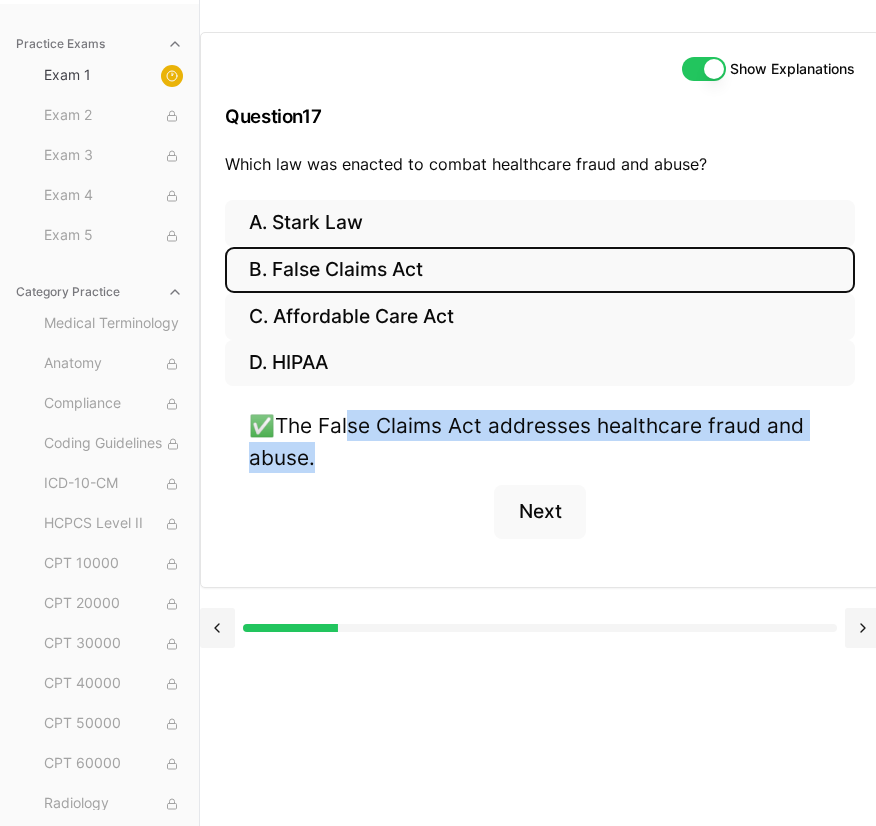 drag, startPoint x: 357, startPoint y: 430, endPoint x: 385, endPoint y: 452, distance: 35.608986 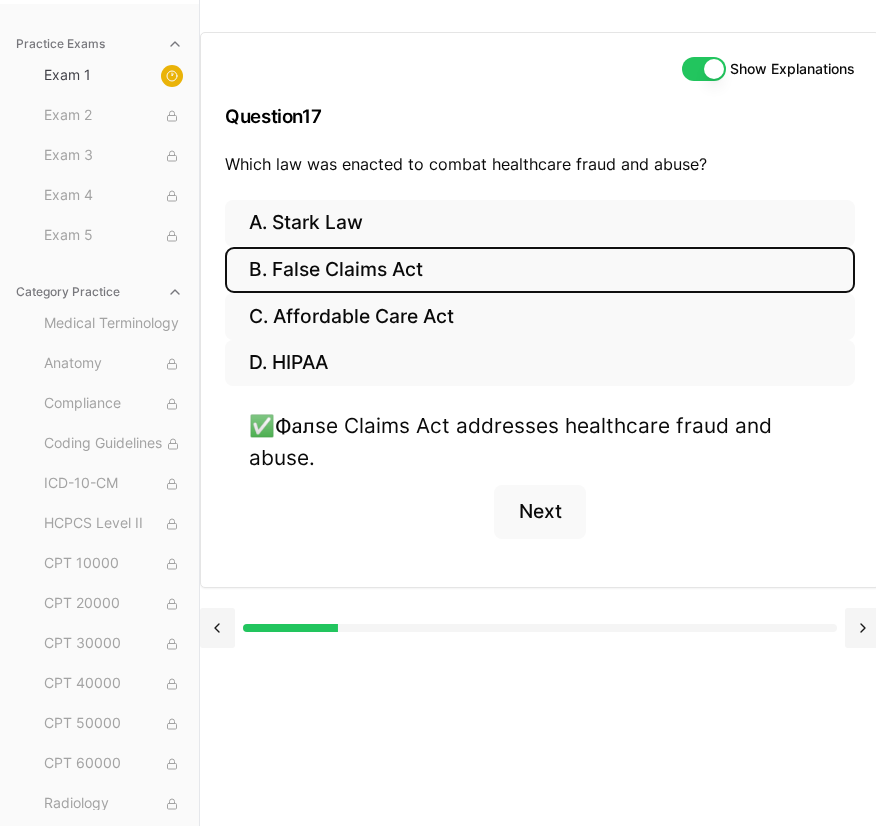 click on "Фал" at bounding box center (295, 425) 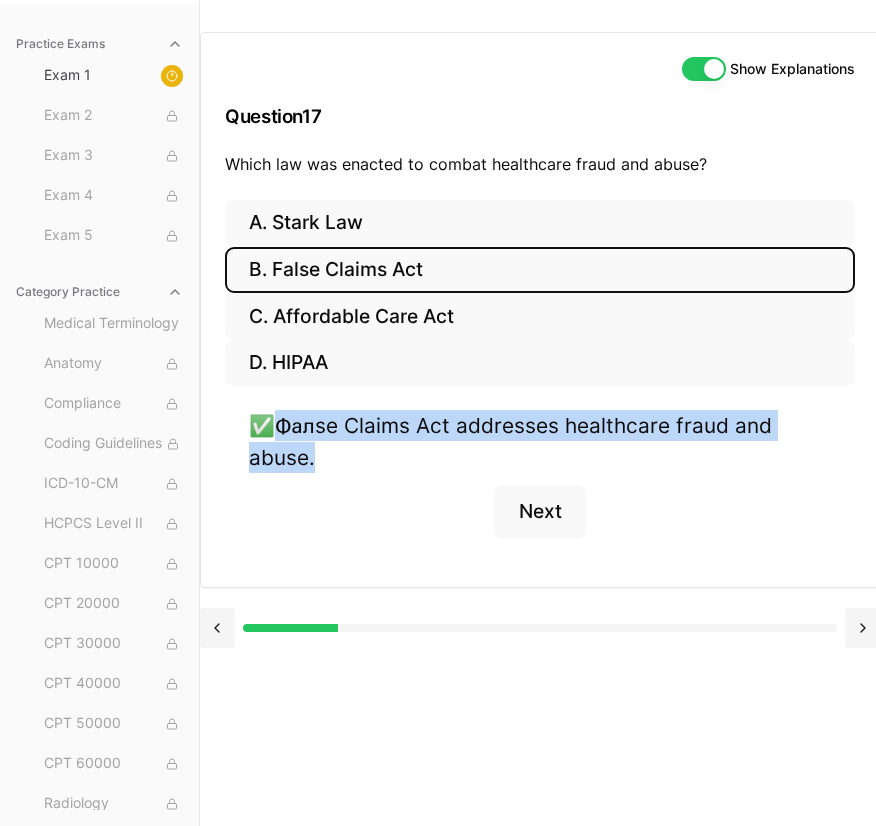 drag, startPoint x: 290, startPoint y: 430, endPoint x: 316, endPoint y: 467, distance: 45.221676 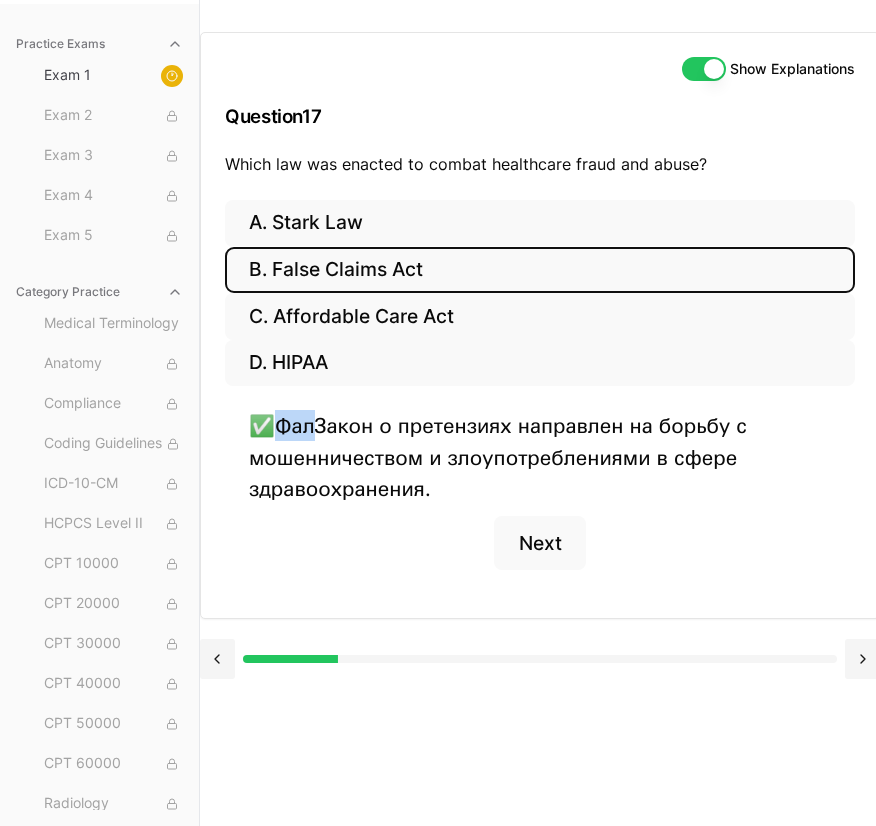 click on "✅  Фал Закон о претензиях направлен на борьбу с мошенничеством и злоупотреблениями в сфере здравоохранения. Next" at bounding box center [540, 501] 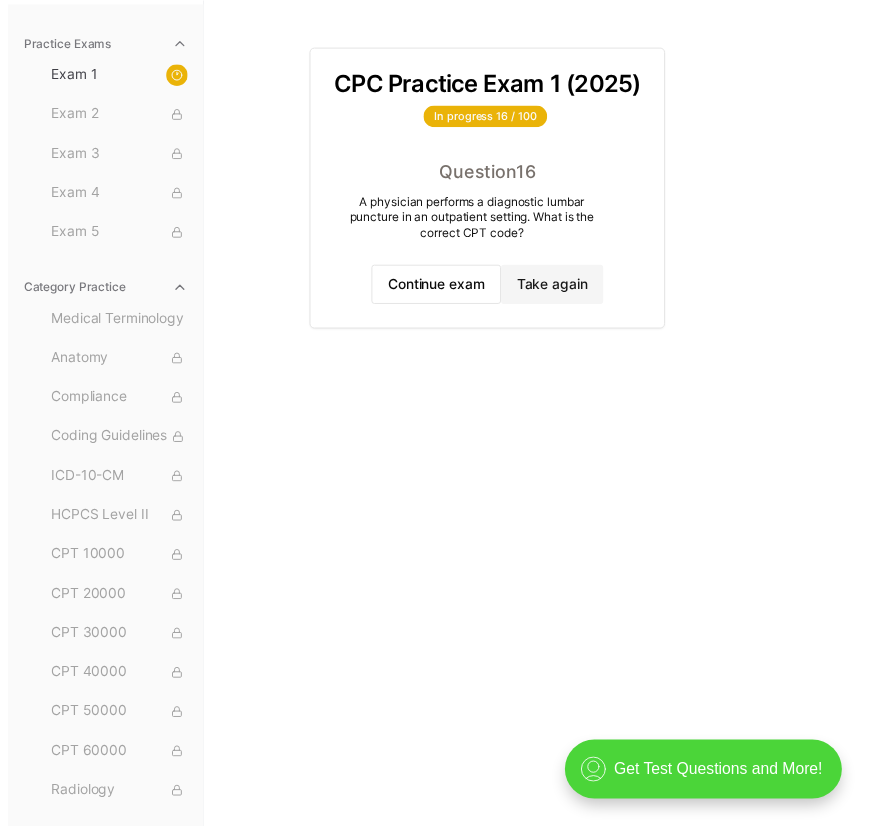 scroll, scrollTop: 0, scrollLeft: 0, axis: both 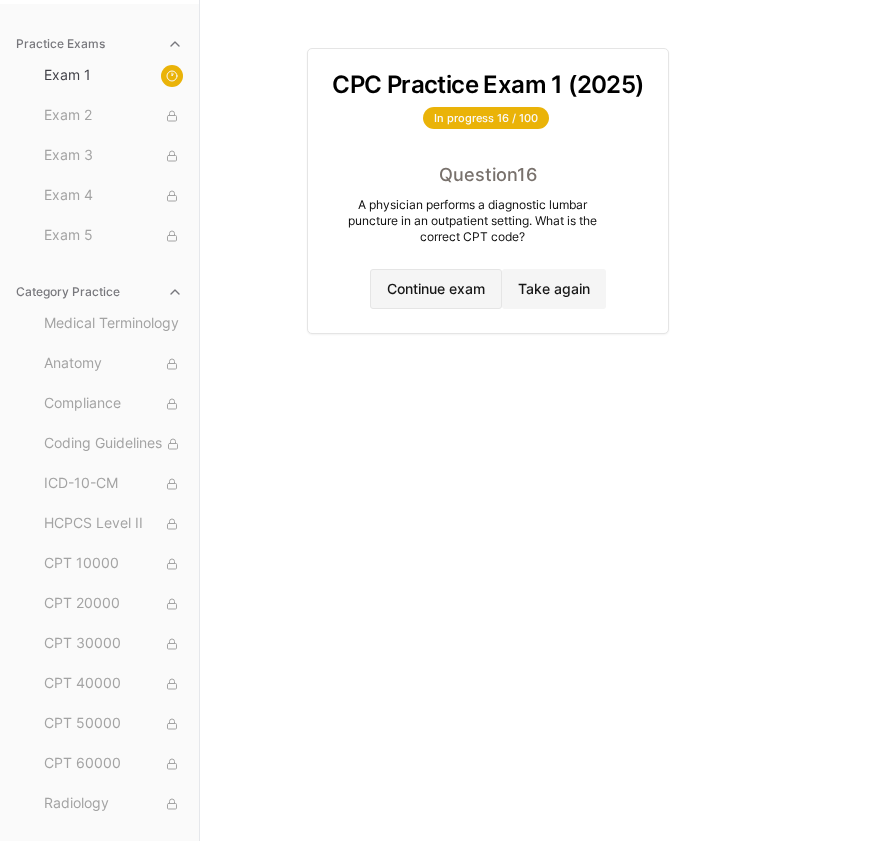 click on "Continue exam" at bounding box center [436, 289] 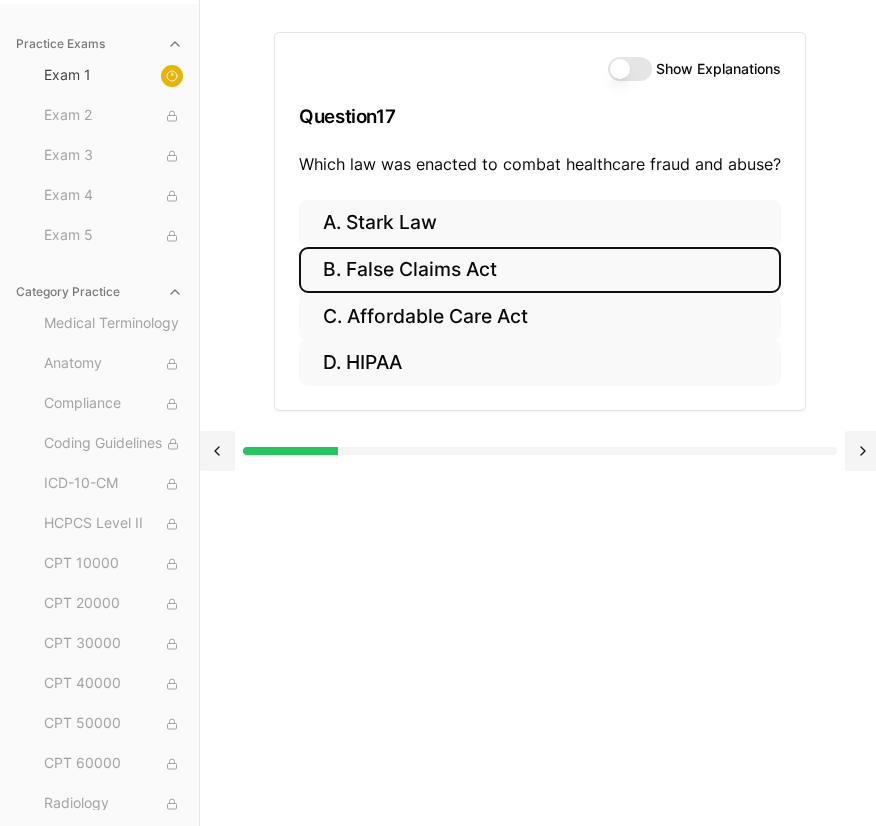click on "B. False Claims Act" at bounding box center (540, 270) 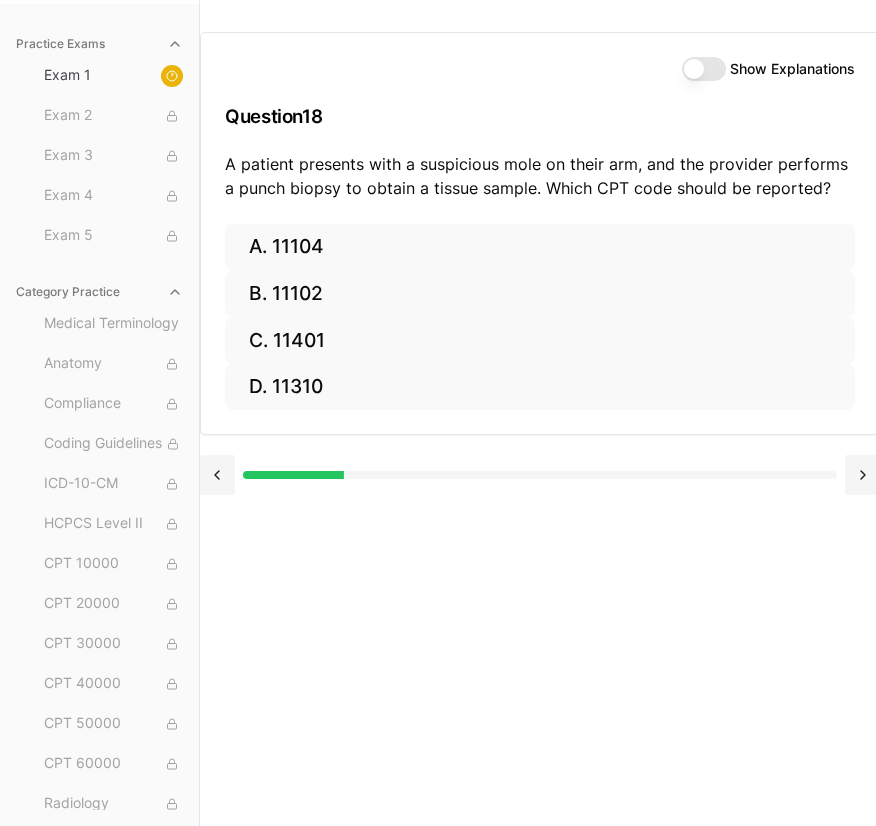 click on "Show Explanations" at bounding box center (704, 69) 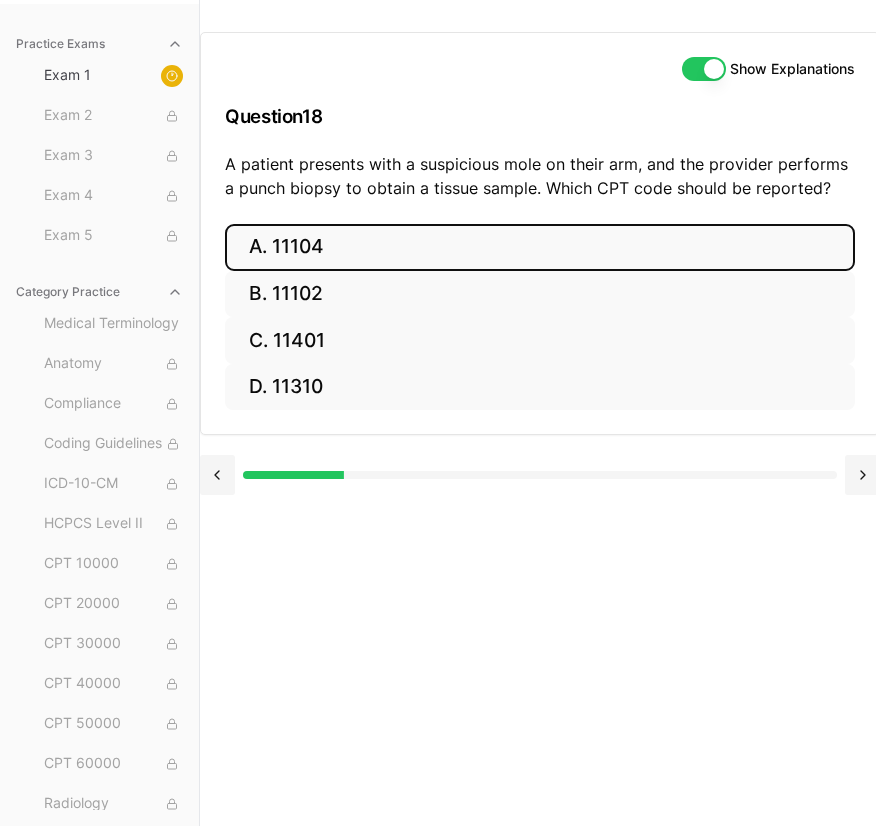 click on "A. 11104" at bounding box center [540, 247] 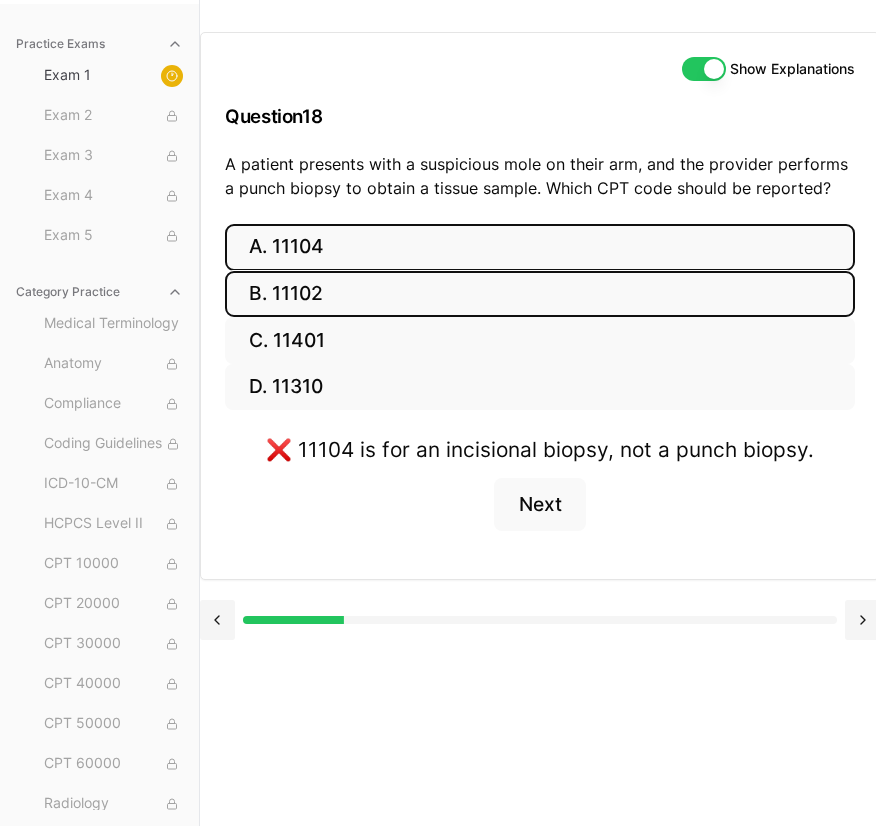 click on "B. 11102" at bounding box center [540, 294] 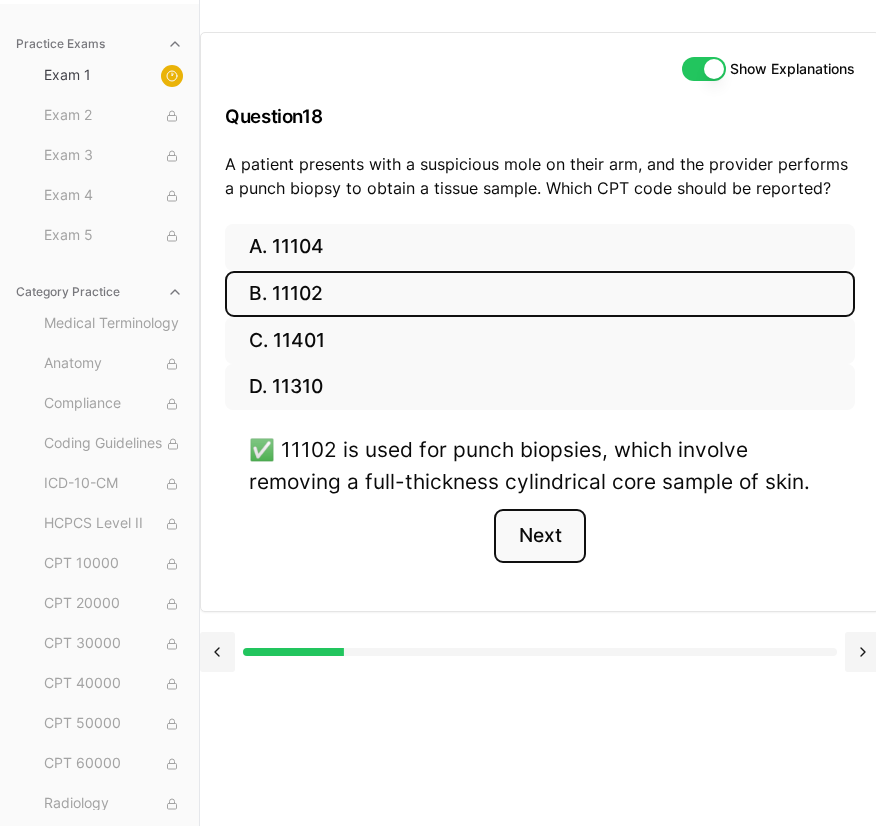 click on "Next" at bounding box center (539, 536) 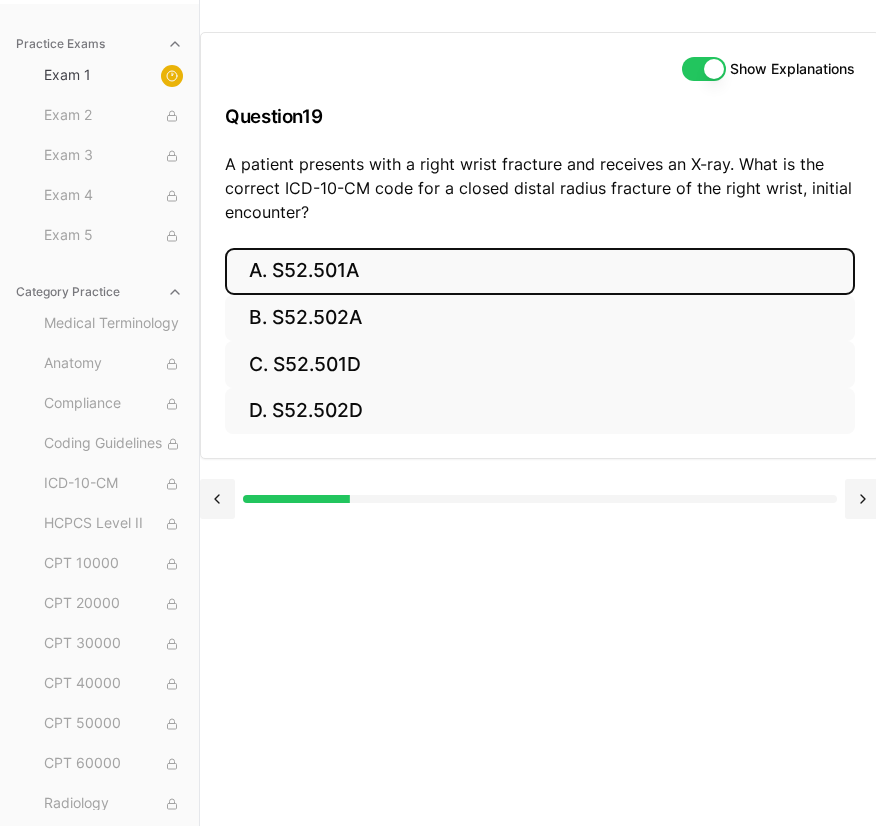 drag, startPoint x: 368, startPoint y: 271, endPoint x: 432, endPoint y: 638, distance: 372.53857 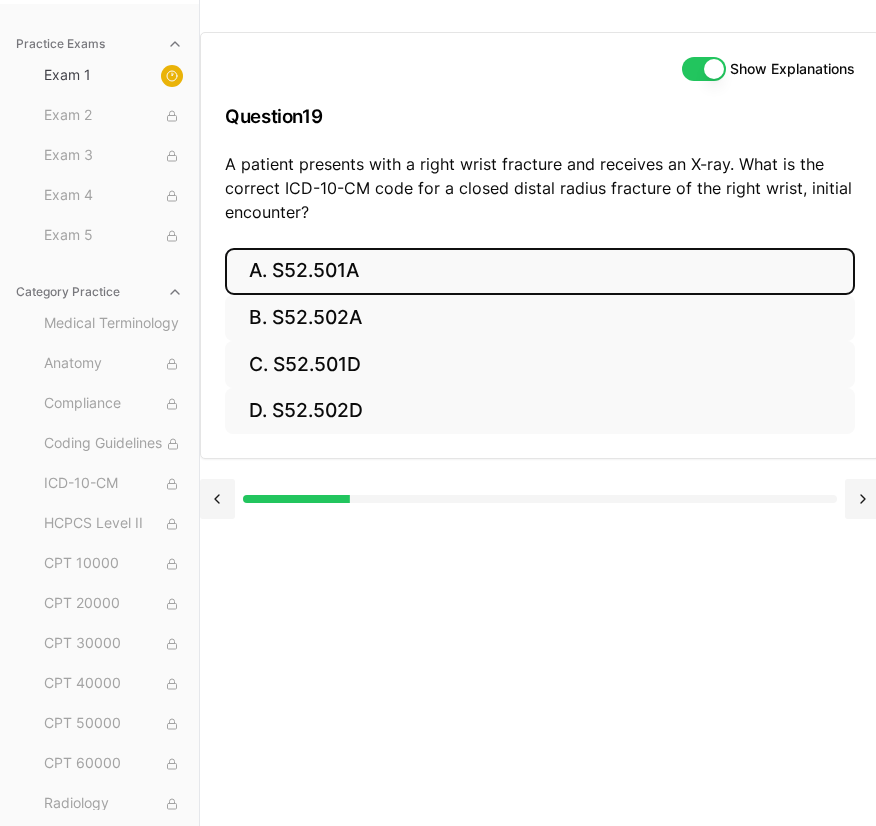 click on "A. S52.501A" at bounding box center (540, 271) 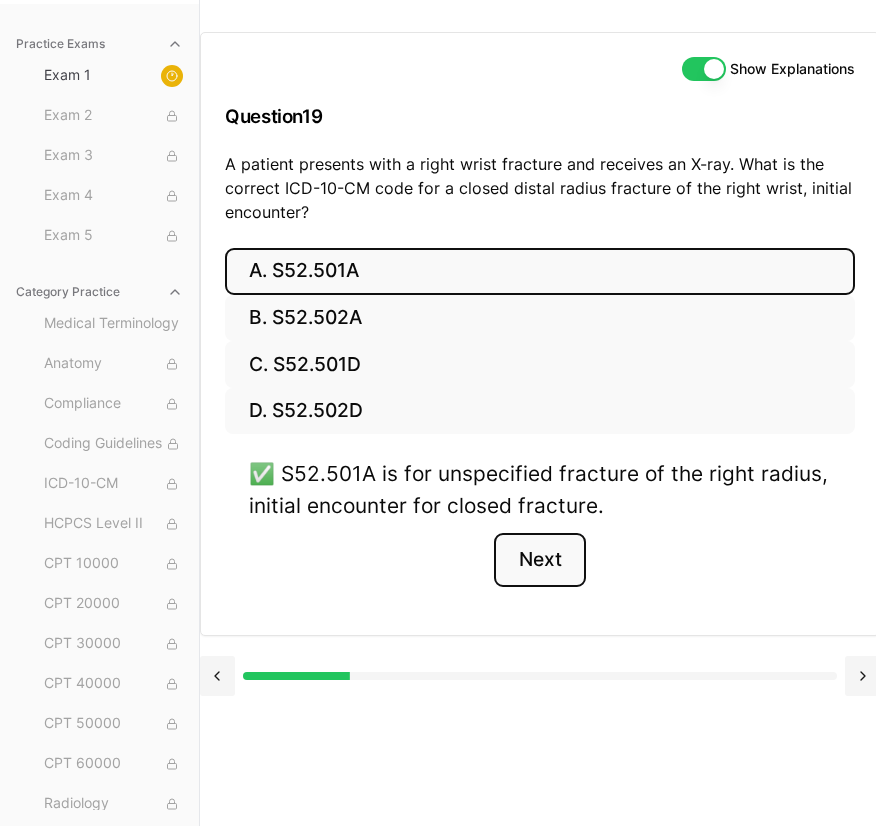 click on "Next" at bounding box center (539, 560) 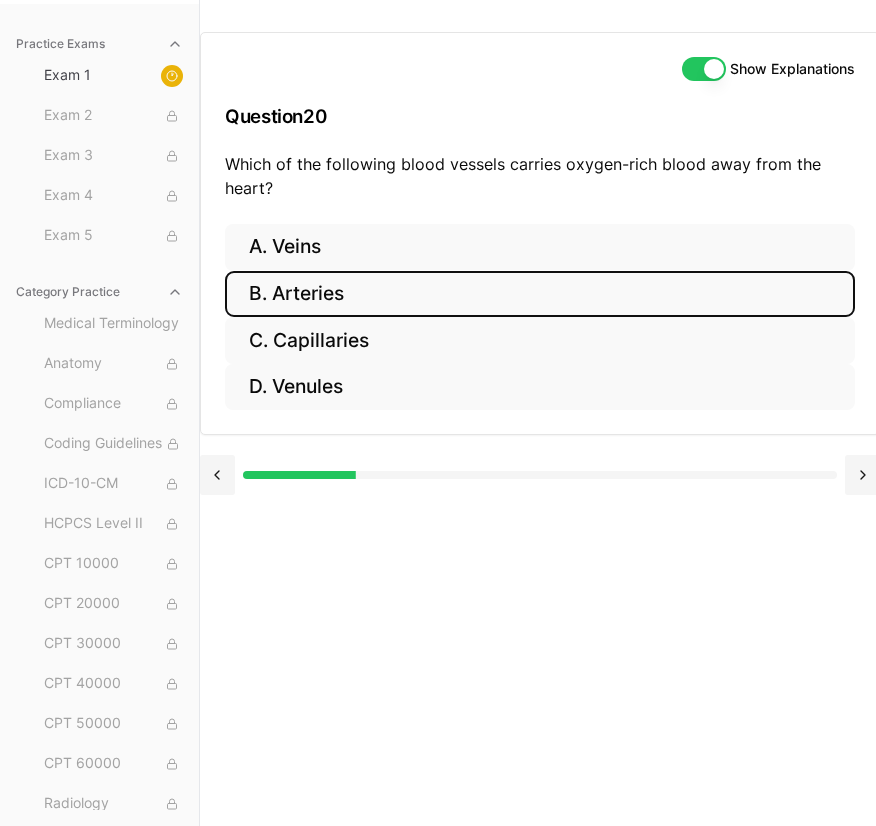 click on "B. Arteries" at bounding box center (540, 294) 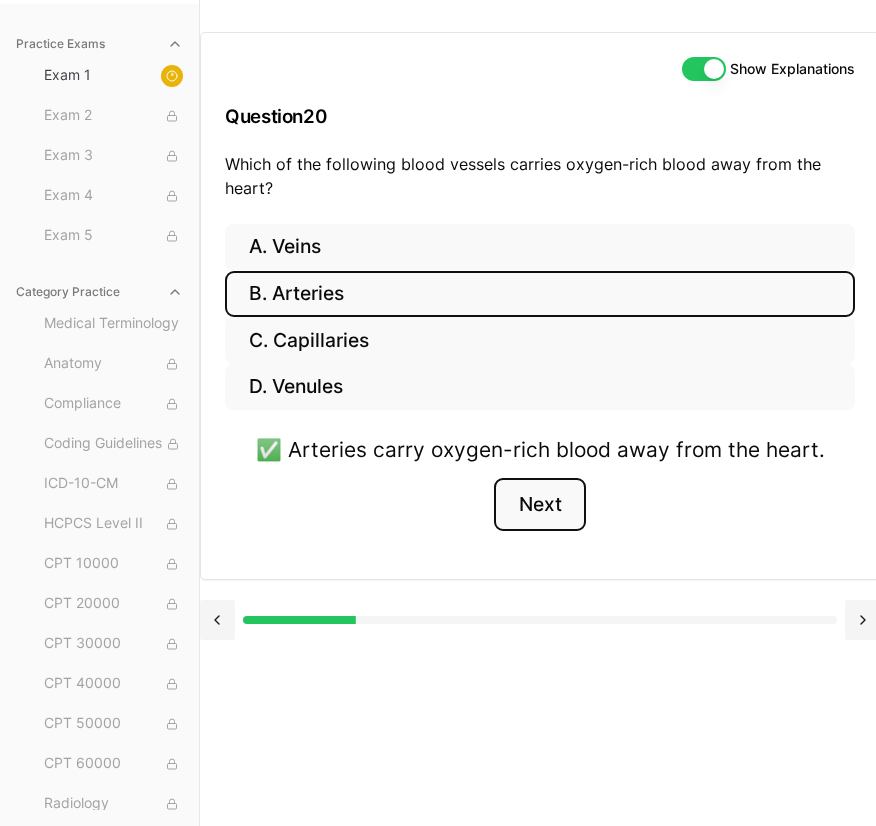 click on "Next" at bounding box center [539, 505] 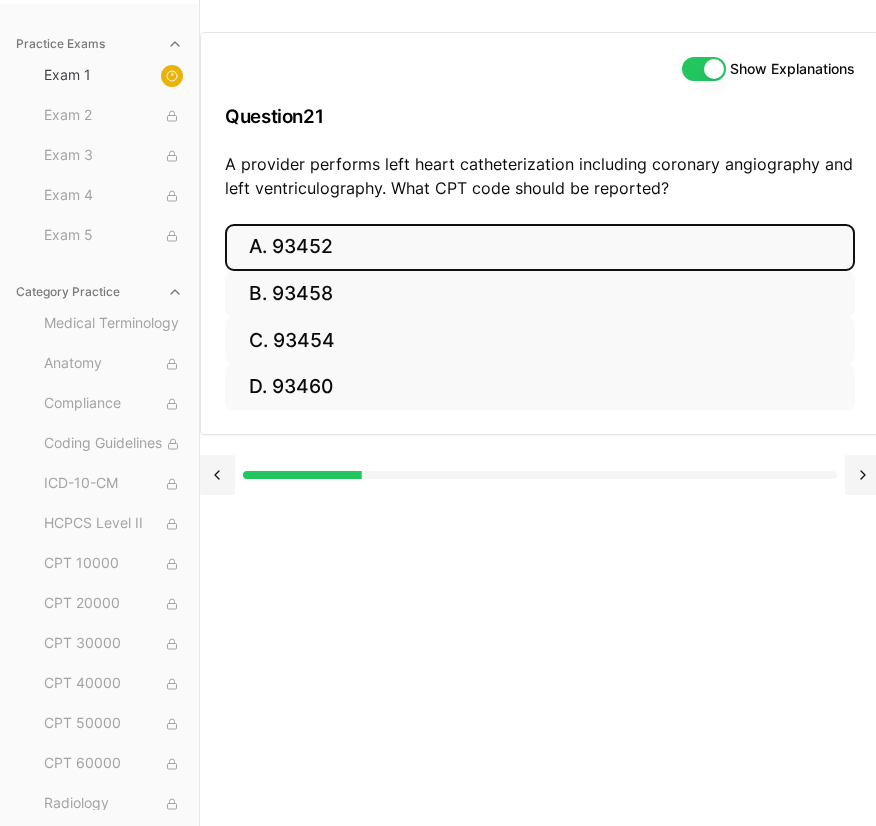 click on "A. 93452" at bounding box center (540, 247) 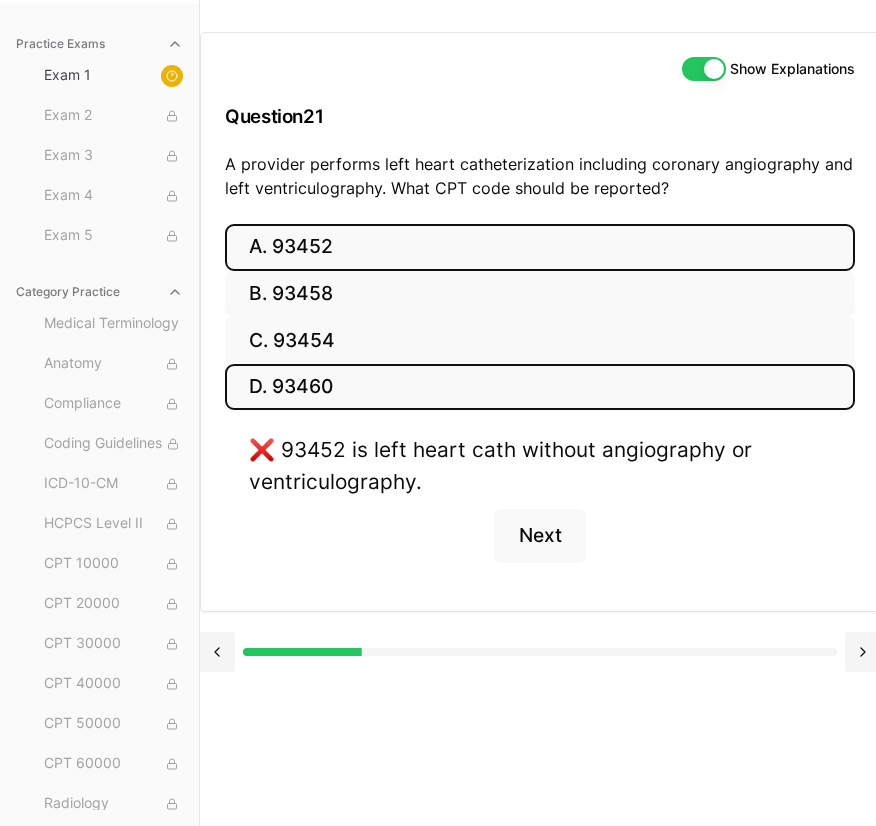 click on "D. 93460" at bounding box center [540, 387] 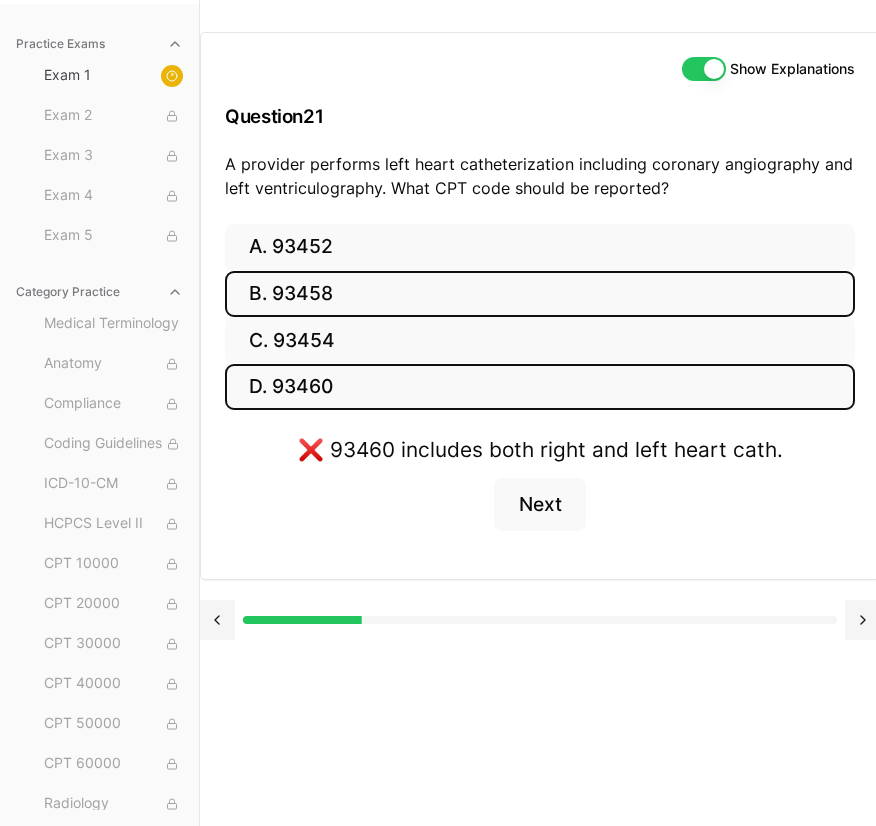 click on "B. 93458" at bounding box center (540, 294) 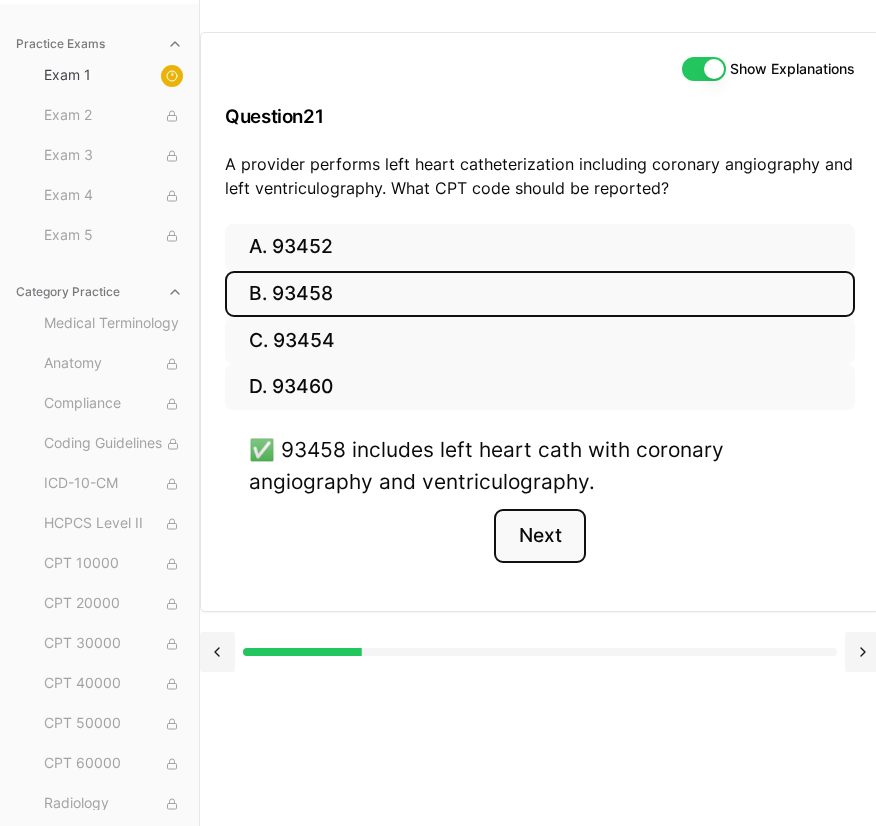 click on "Next" at bounding box center (539, 536) 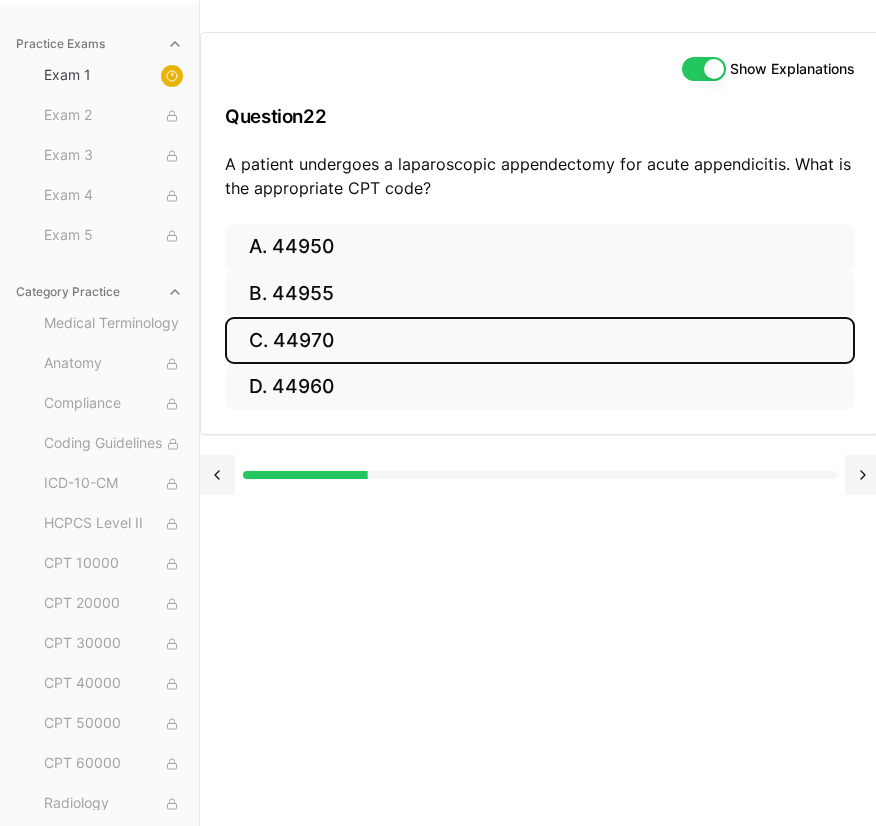 click on "C. 44970" at bounding box center [540, 340] 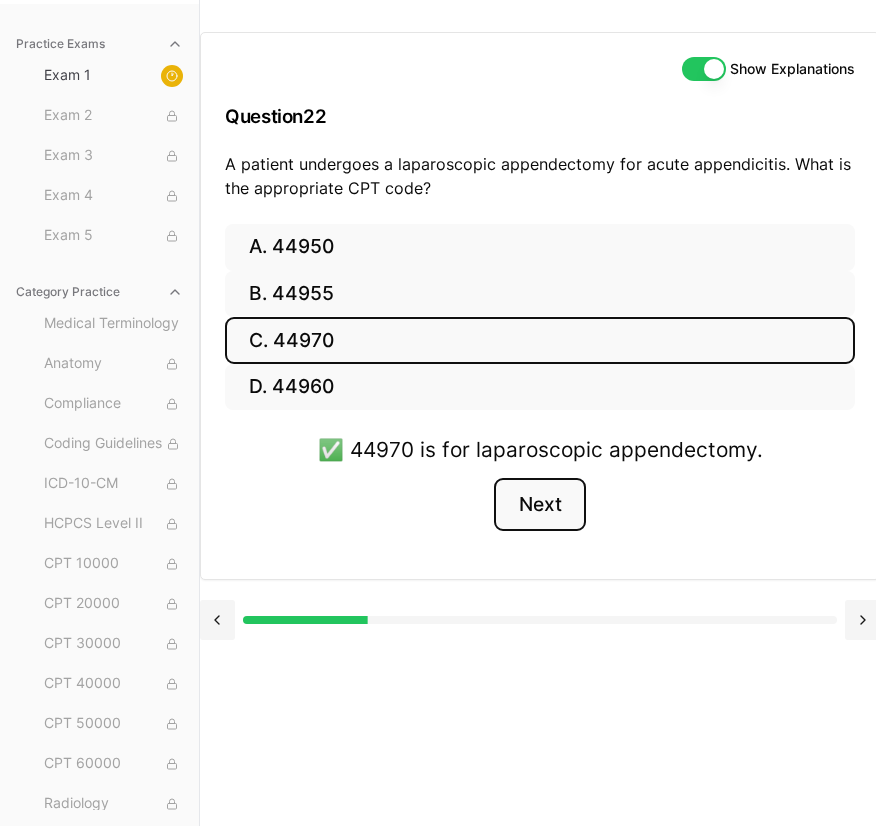 click on "Next" at bounding box center (539, 505) 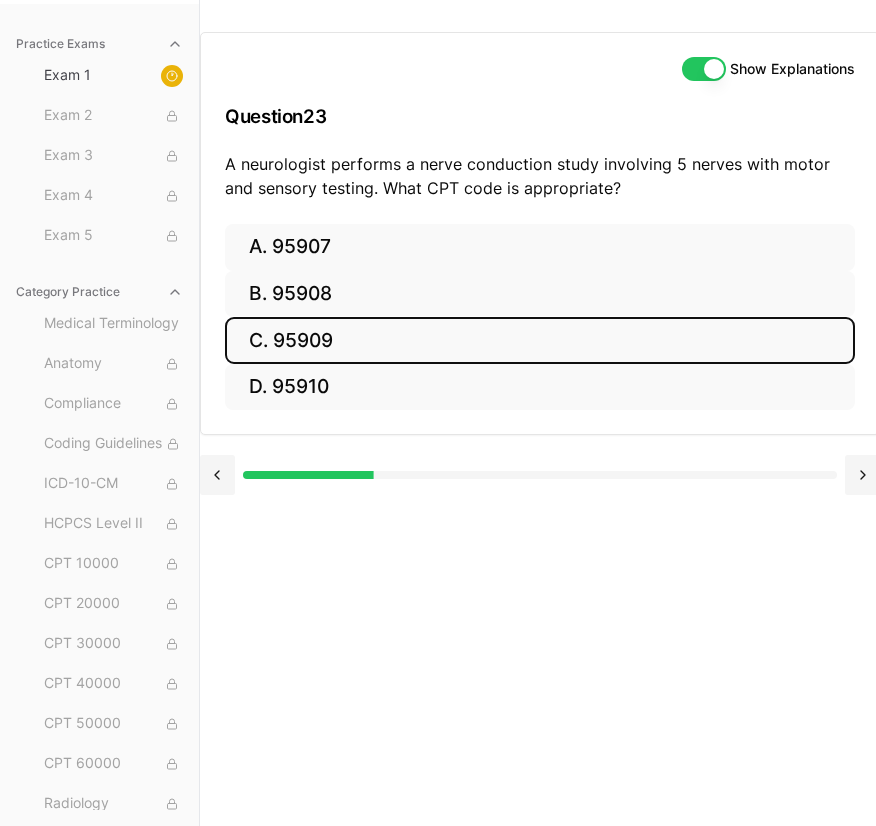 click on "C. 95909" at bounding box center [540, 340] 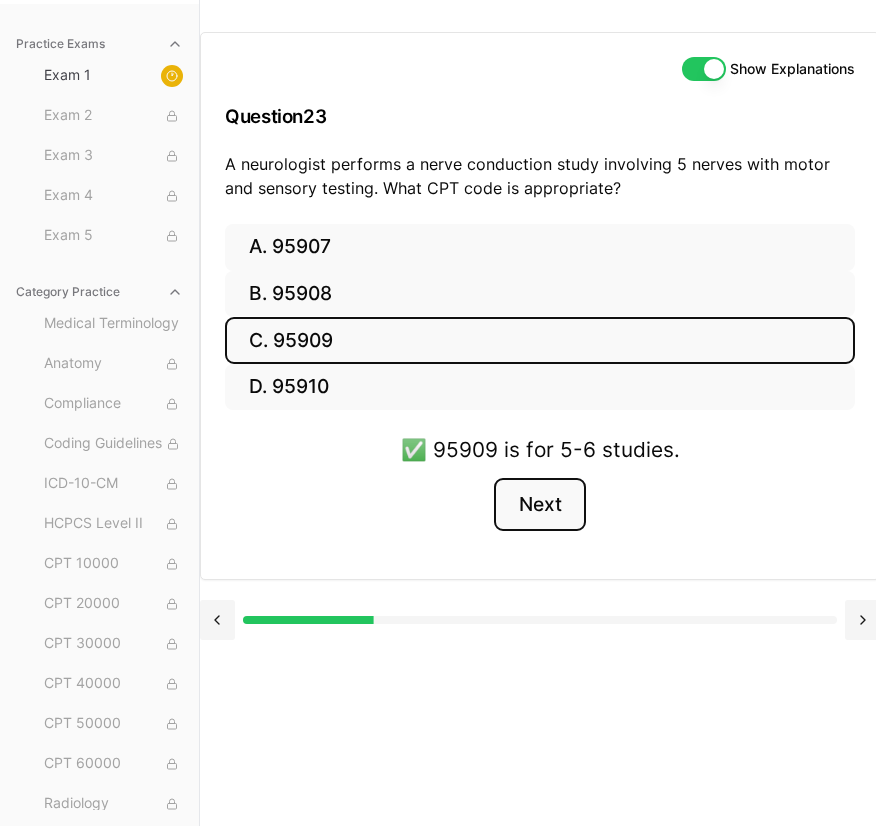click on "Next" at bounding box center [539, 505] 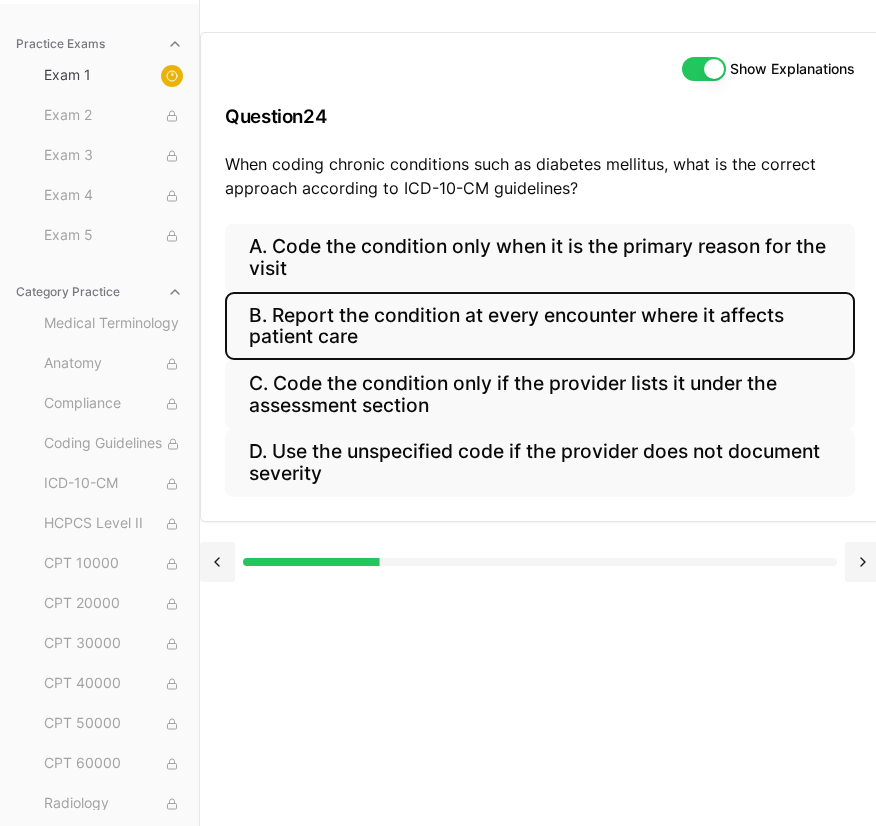 click on "B. Report the condition at every encounter where it affects patient care" at bounding box center [540, 326] 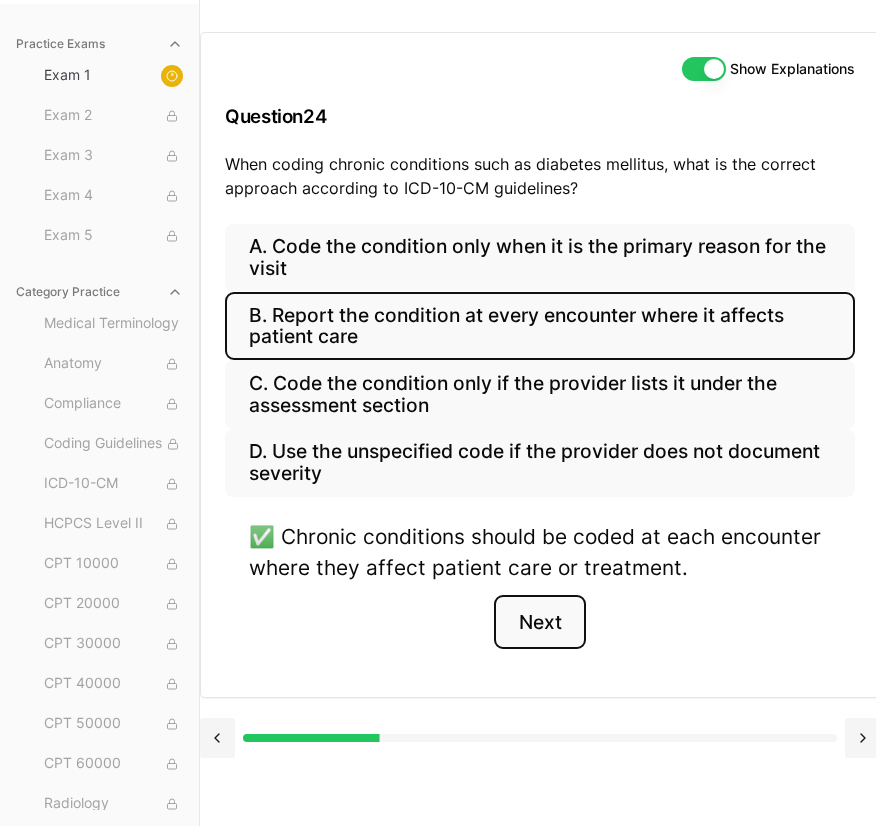 click on "Next" at bounding box center [539, 622] 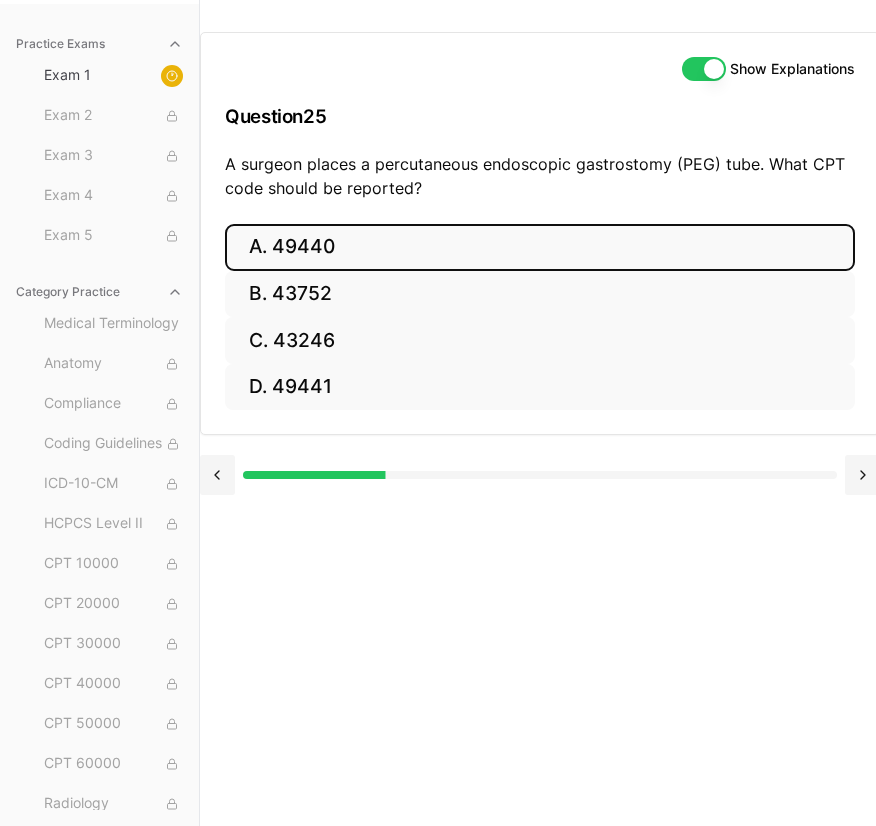 click on "A. 49440" at bounding box center (540, 247) 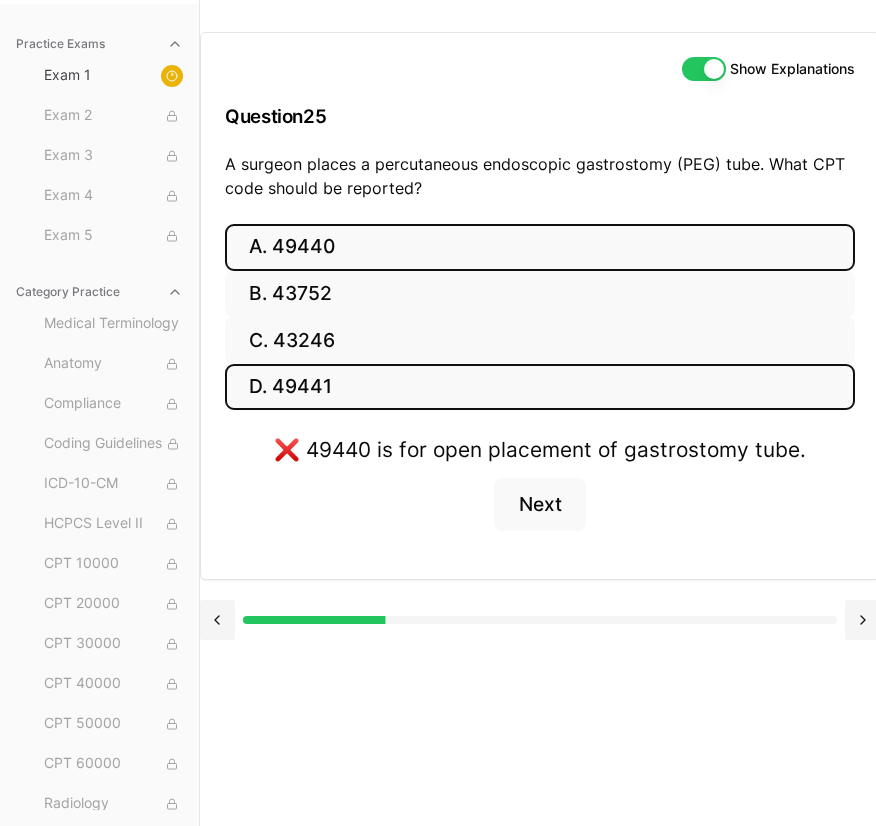 click on "D. 49441" at bounding box center (540, 387) 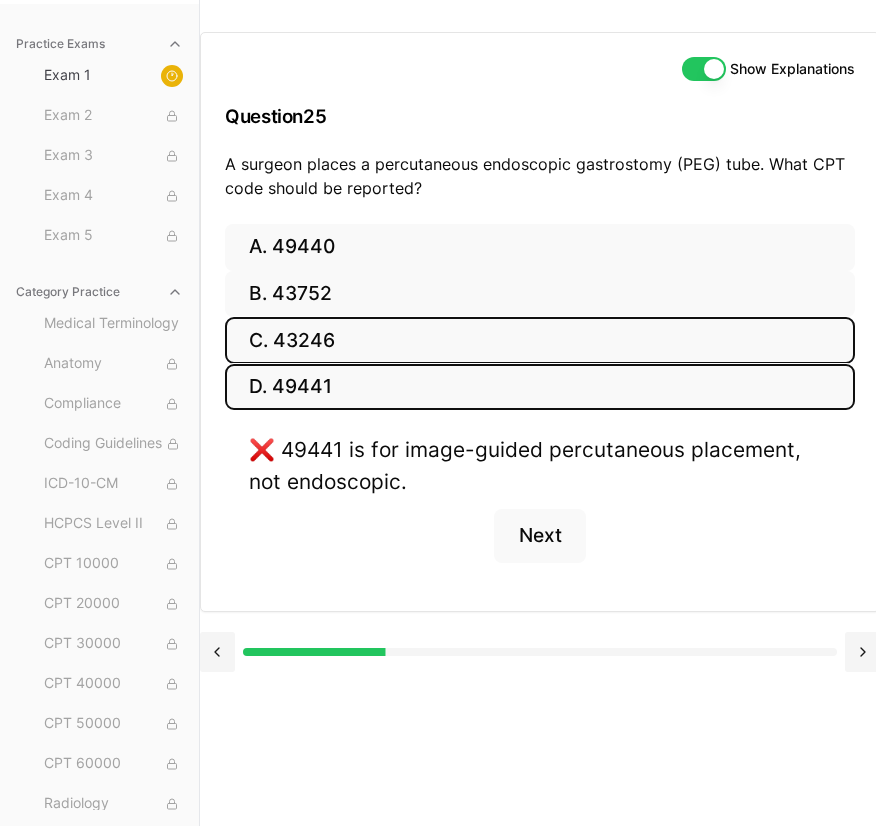 click on "C. 43246" at bounding box center [540, 340] 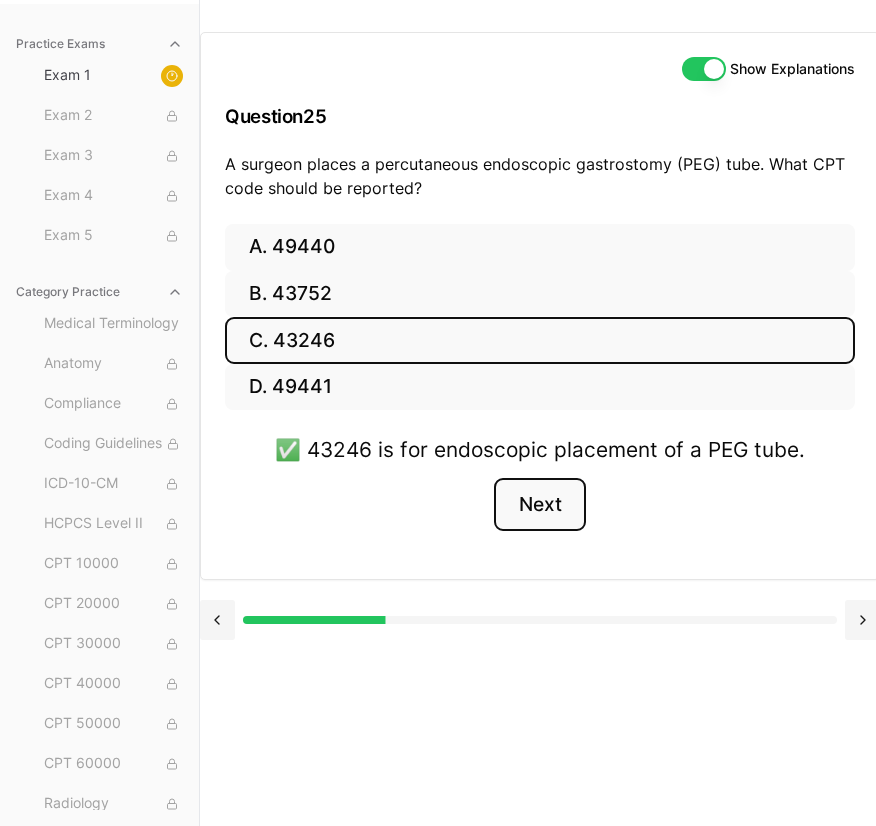 click on "Next" at bounding box center (539, 505) 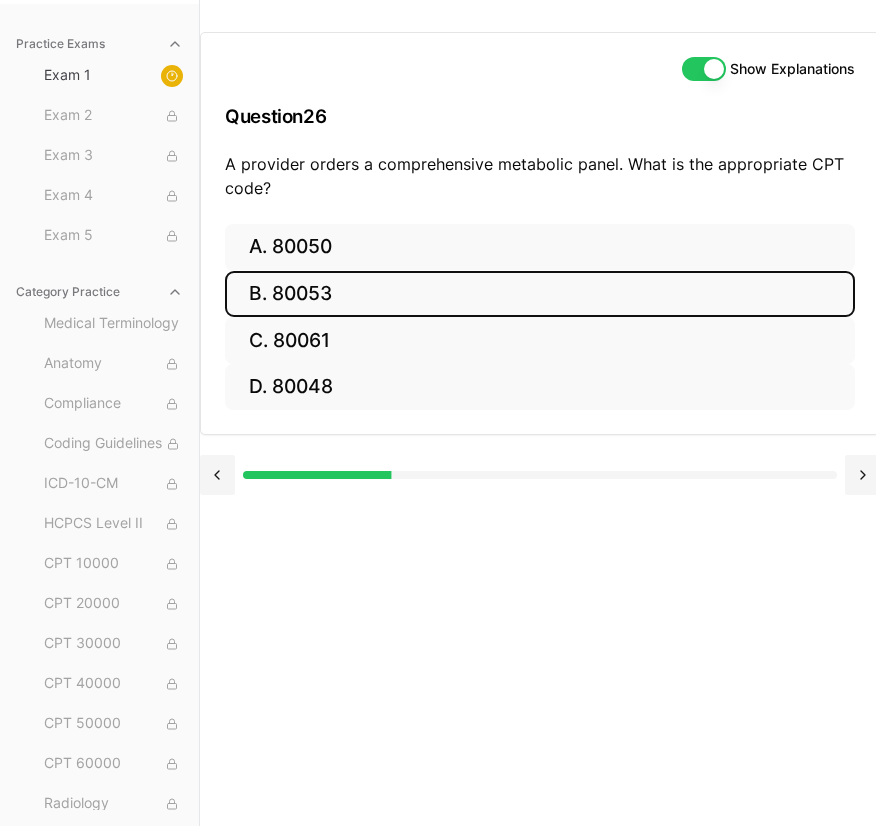 click on "B. 80053" at bounding box center [540, 294] 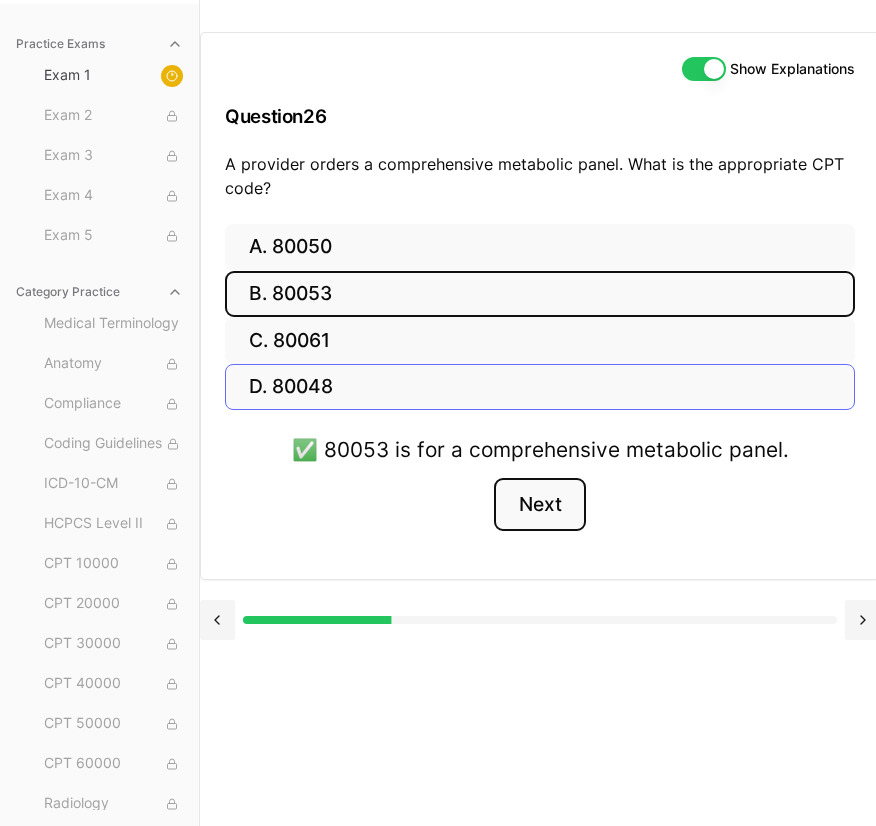 click on "Next" at bounding box center (539, 505) 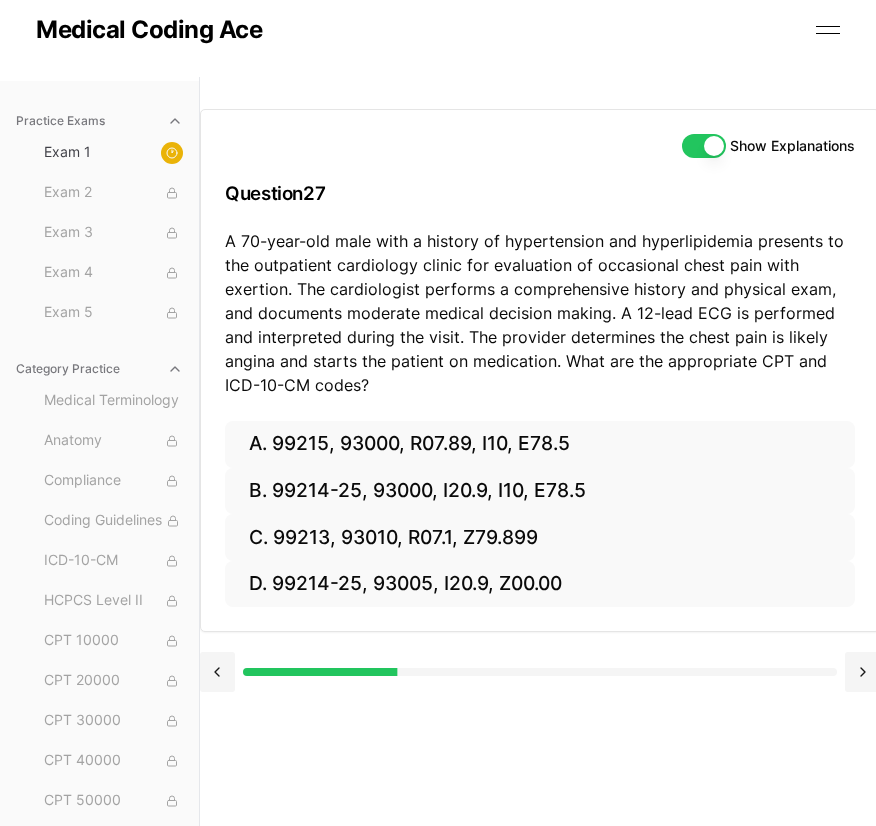 scroll, scrollTop: 73, scrollLeft: 0, axis: vertical 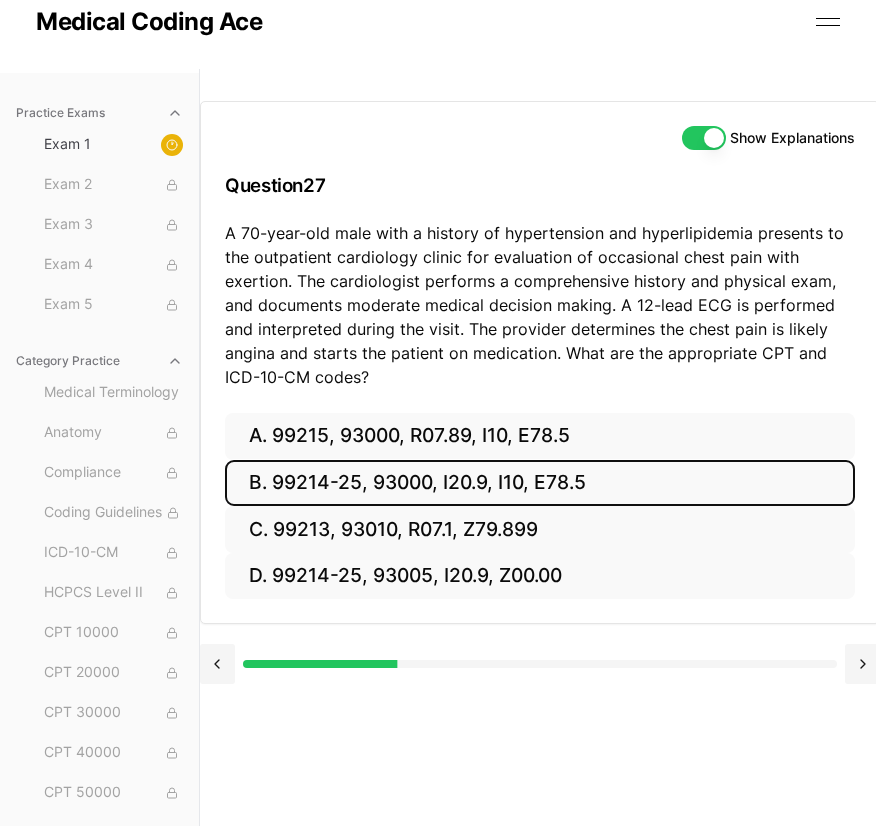 click on "B. 99214-25, 93000, I20.9, I10, E78.5" at bounding box center (540, 483) 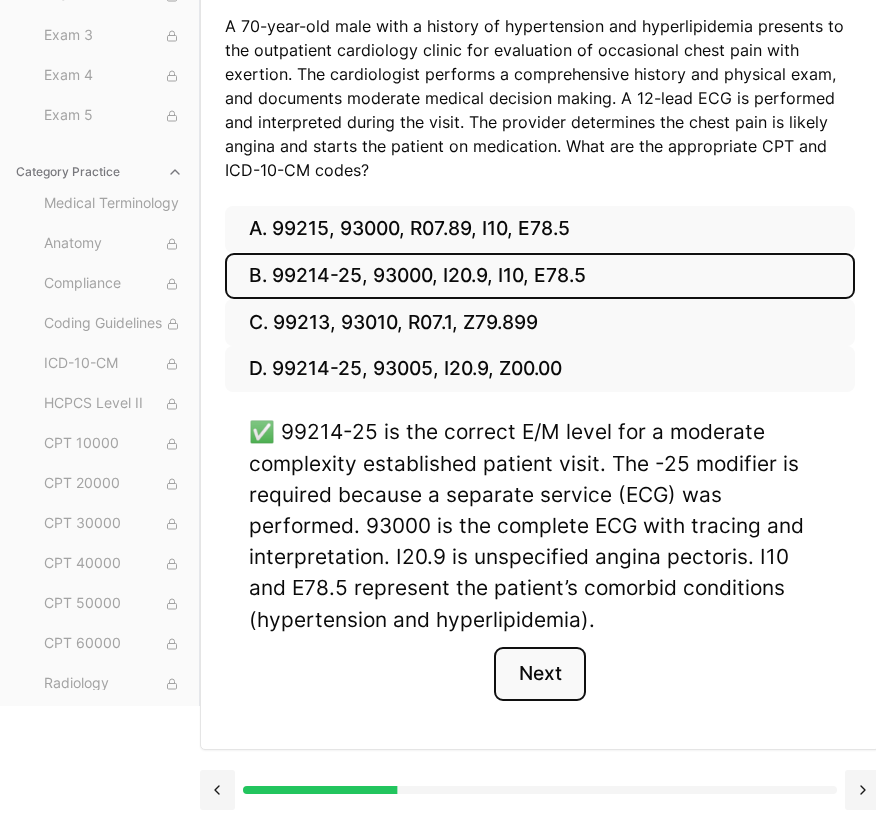 click on "Next" at bounding box center [539, 674] 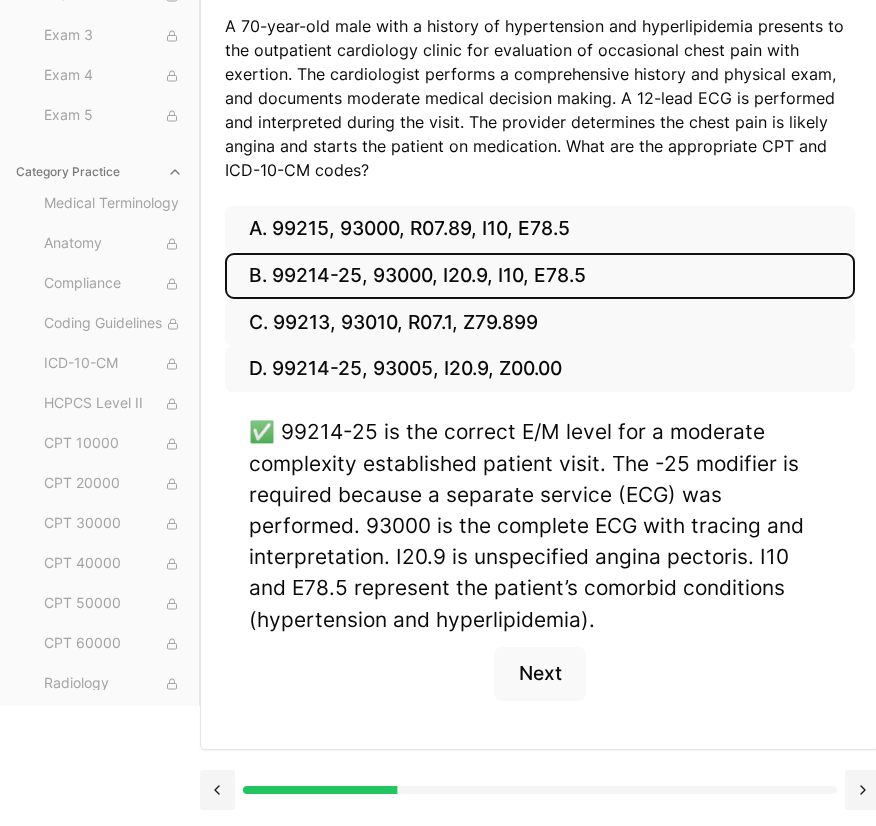 scroll, scrollTop: 157, scrollLeft: 0, axis: vertical 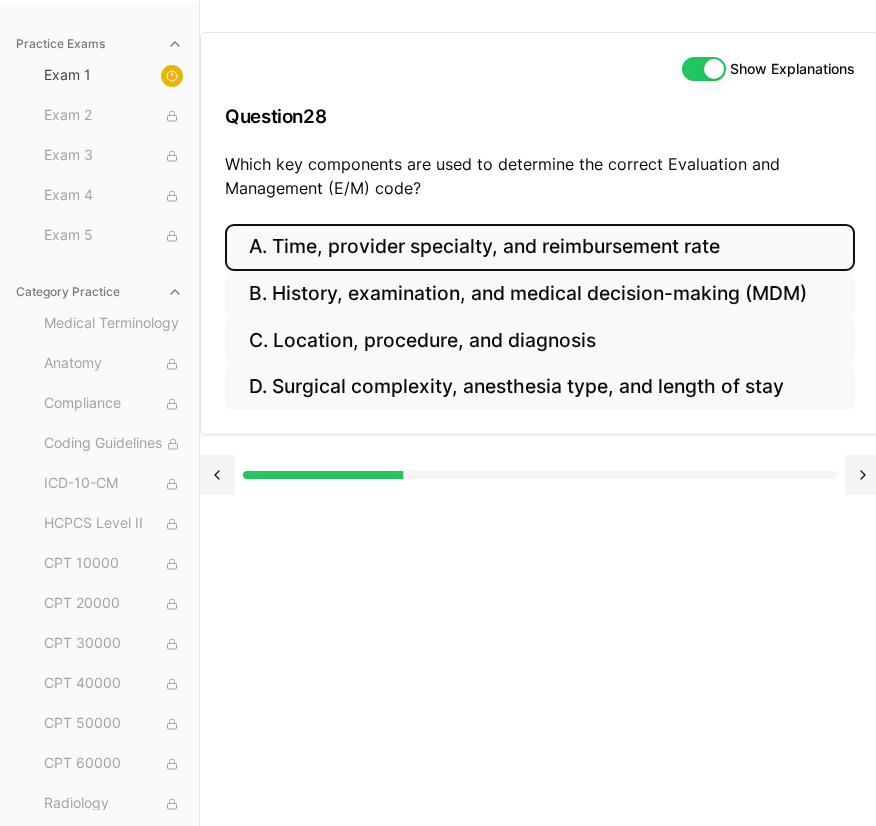 click on "A. Time, provider specialty, and reimbursement rate" at bounding box center [540, 247] 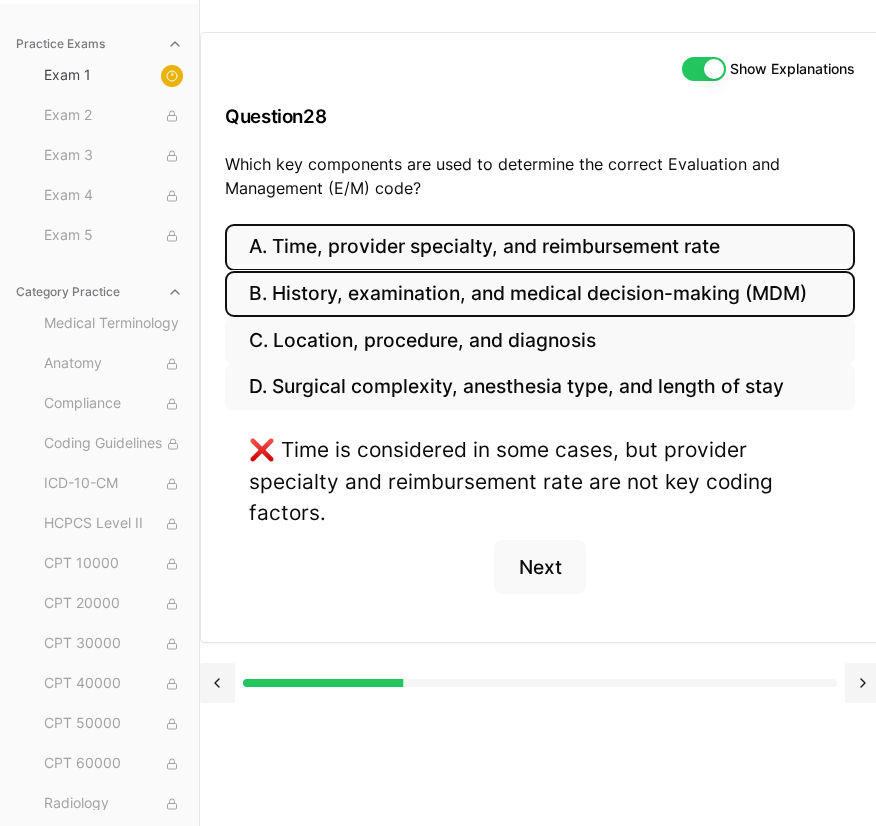 click on "B. History, examination, and medical decision-making (MDM)" at bounding box center [540, 294] 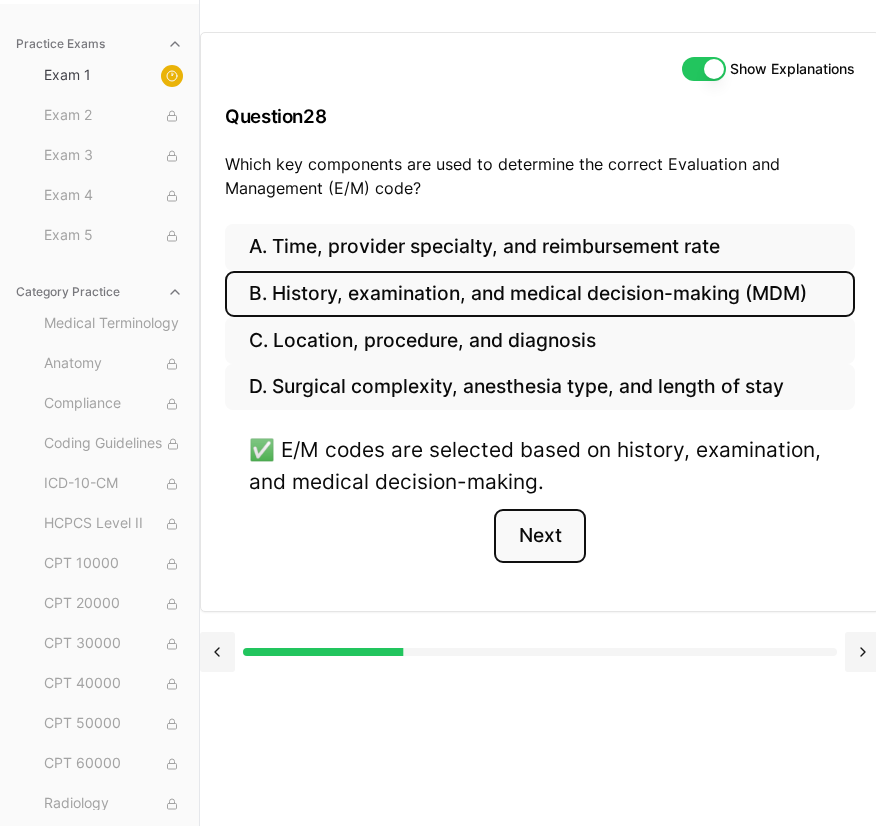 click on "Next" at bounding box center [539, 536] 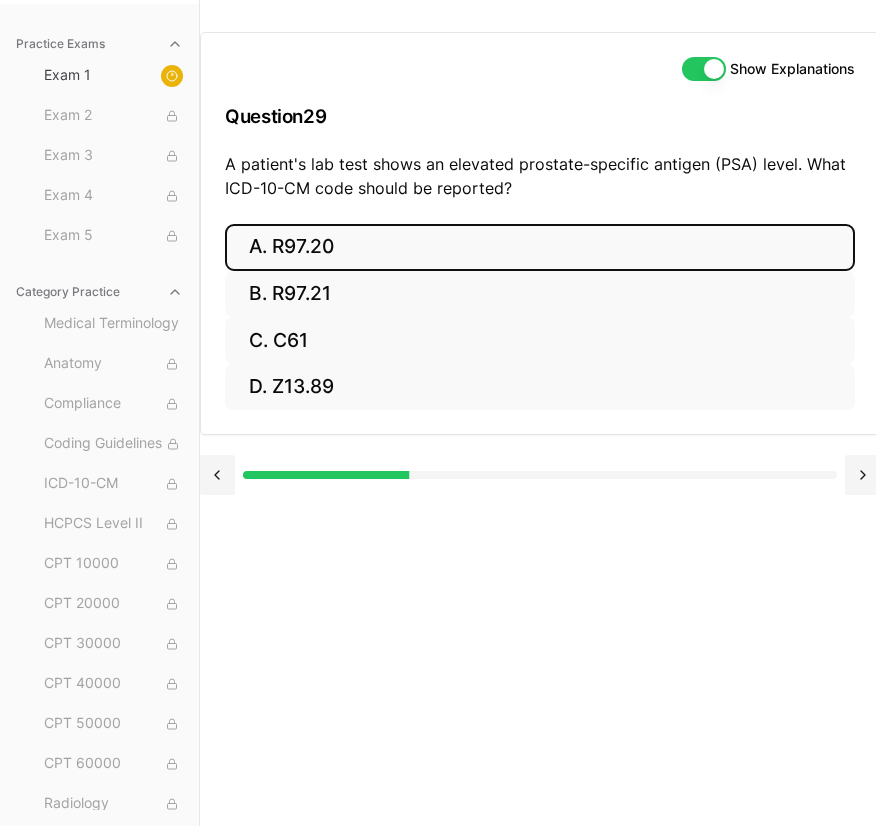 click on "A. R97.20" at bounding box center [540, 247] 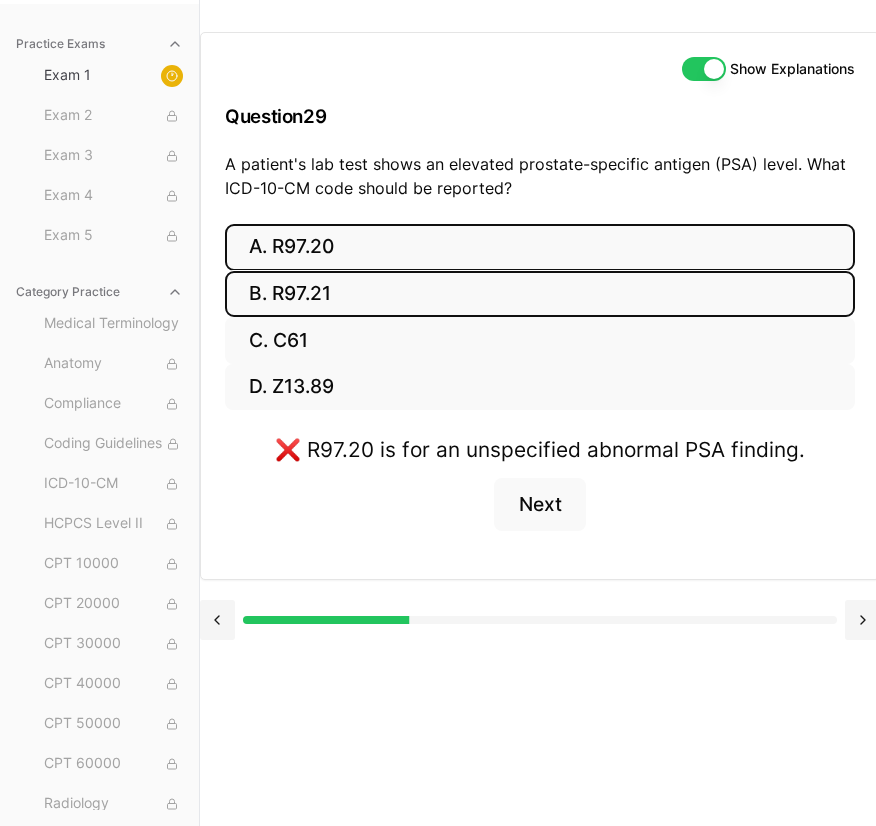 click on "B. R97.21" at bounding box center [540, 294] 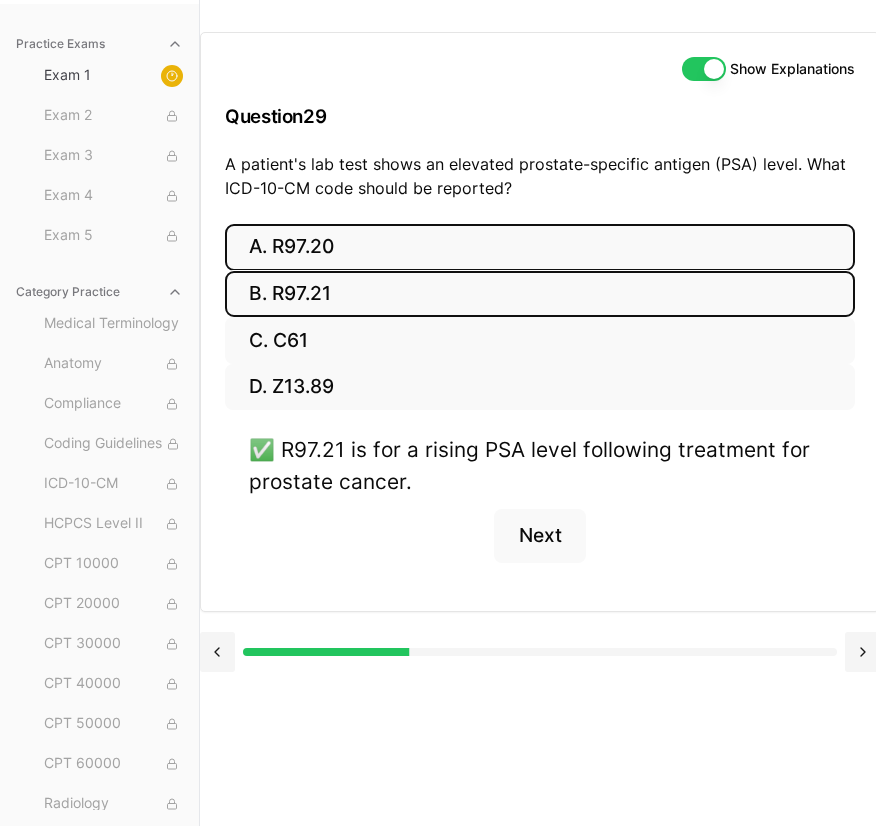click on "A. R97.20" at bounding box center (540, 247) 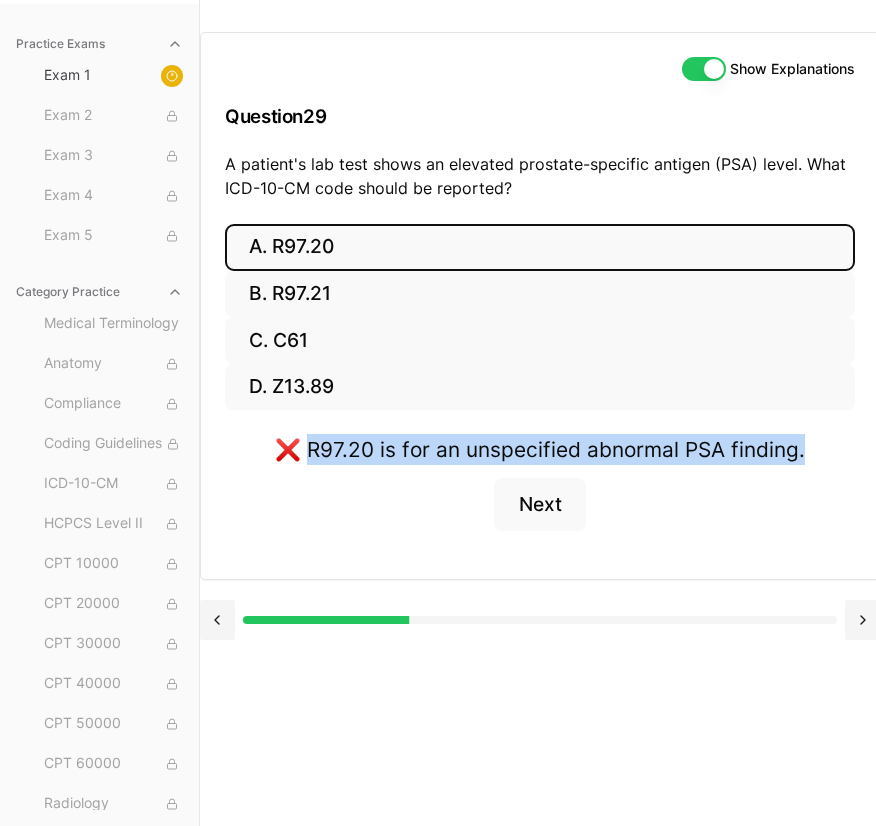 drag, startPoint x: 312, startPoint y: 435, endPoint x: 818, endPoint y: 484, distance: 508.367 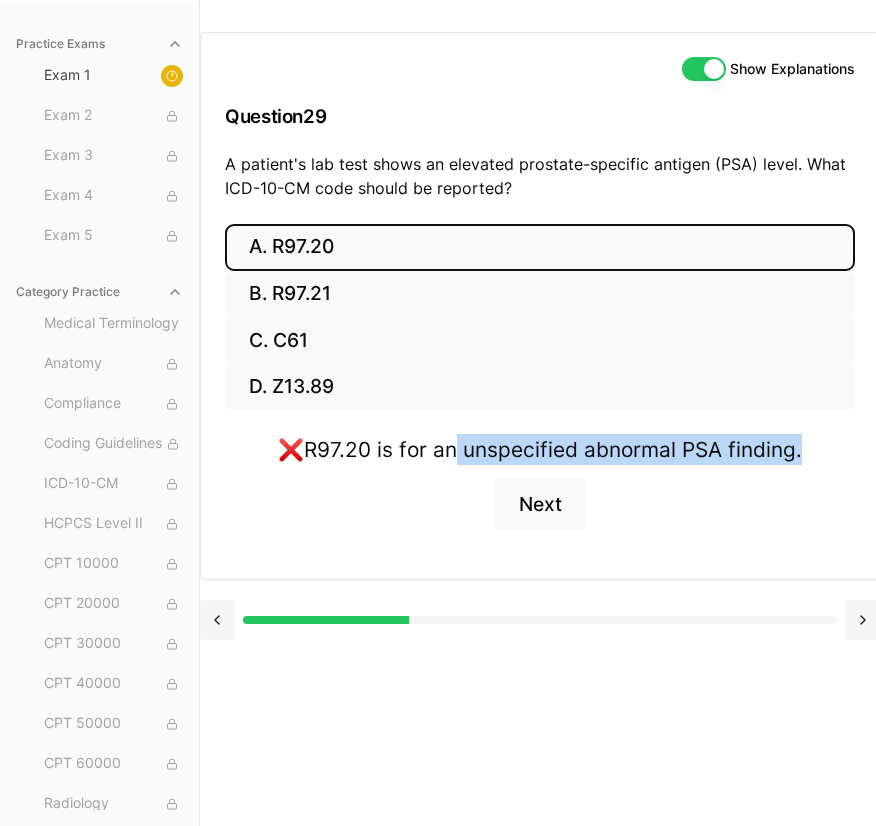 drag, startPoint x: 829, startPoint y: 430, endPoint x: 462, endPoint y: 431, distance: 367.00137 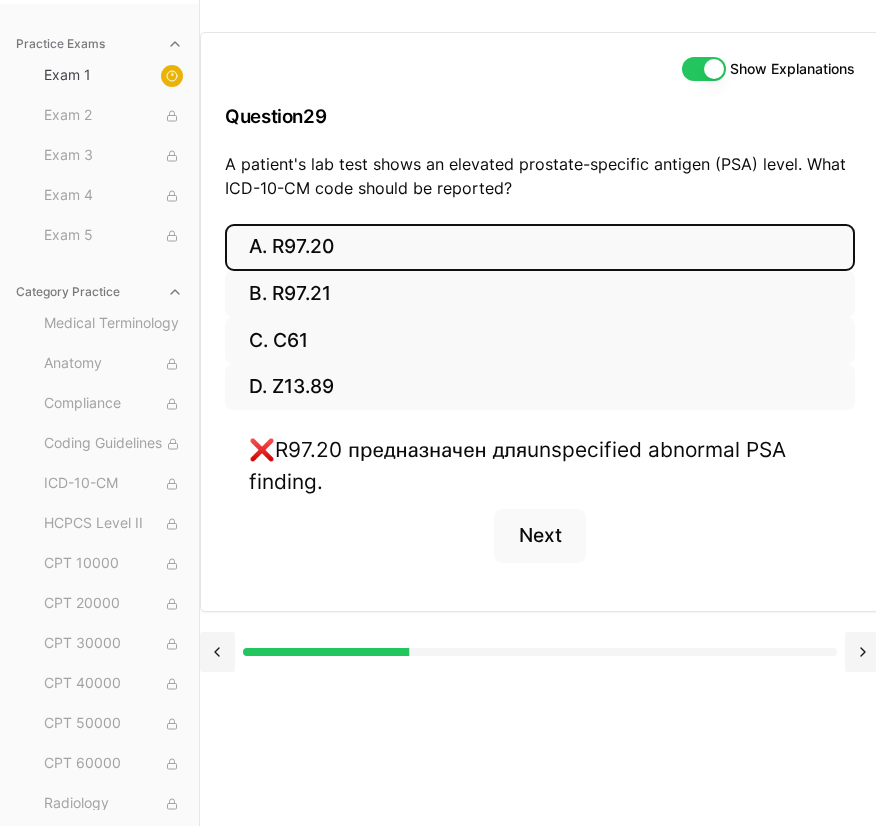click on "❌  R97.20 предназначен для  unspecified abnormal PSA finding. Next" at bounding box center [540, 510] 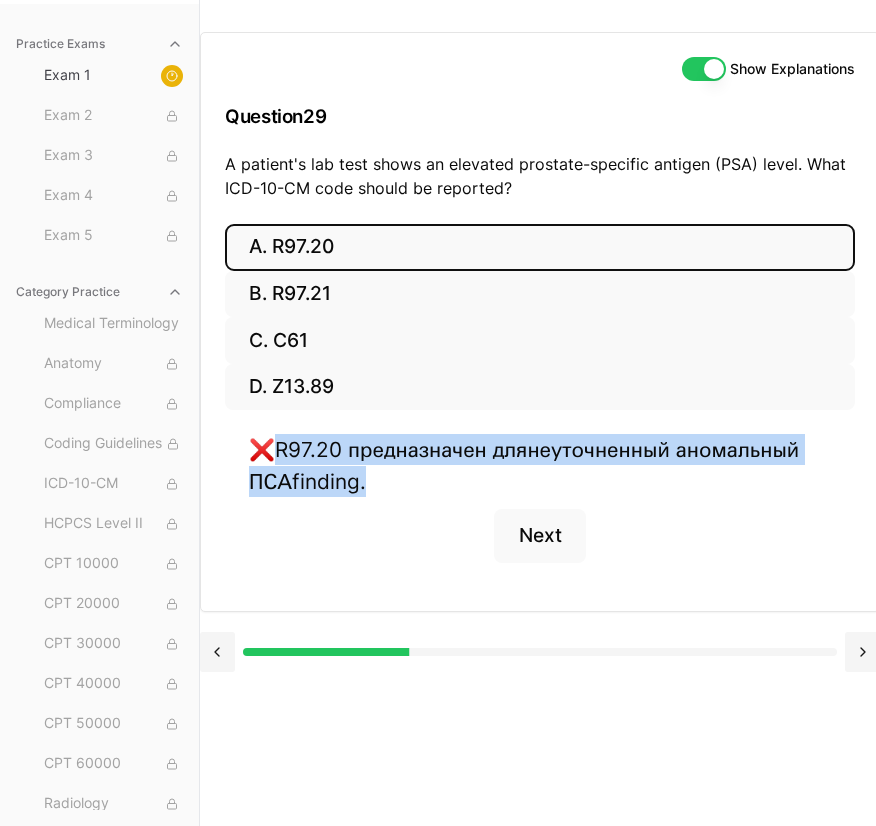 drag, startPoint x: 372, startPoint y: 470, endPoint x: 285, endPoint y: 434, distance: 94.15413 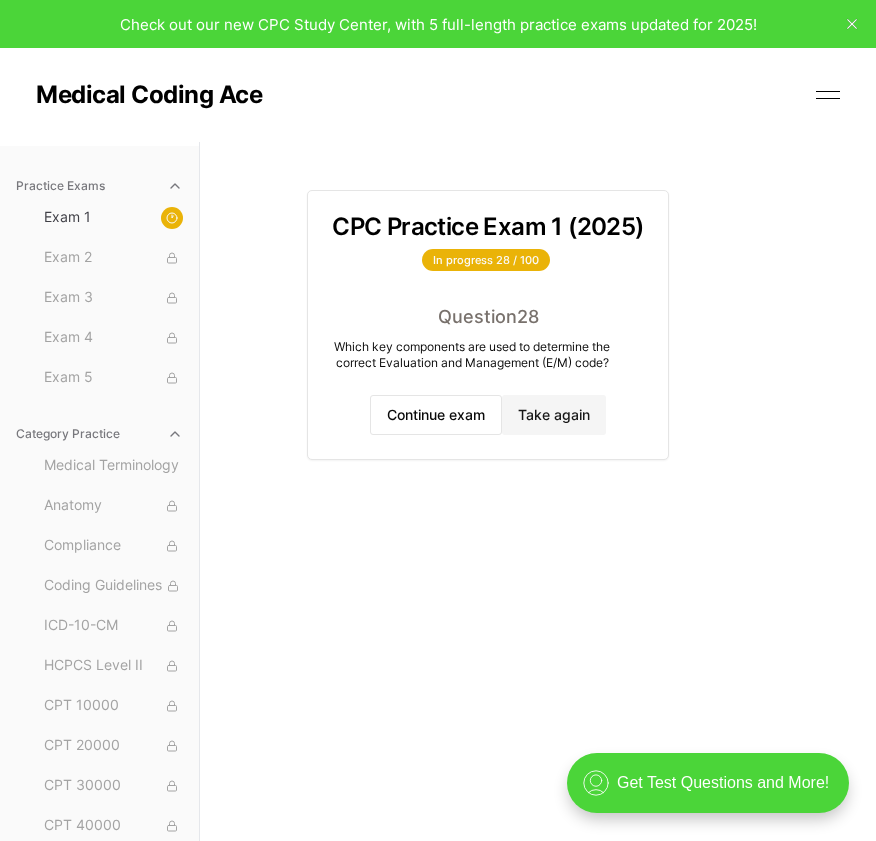 scroll, scrollTop: 142, scrollLeft: 0, axis: vertical 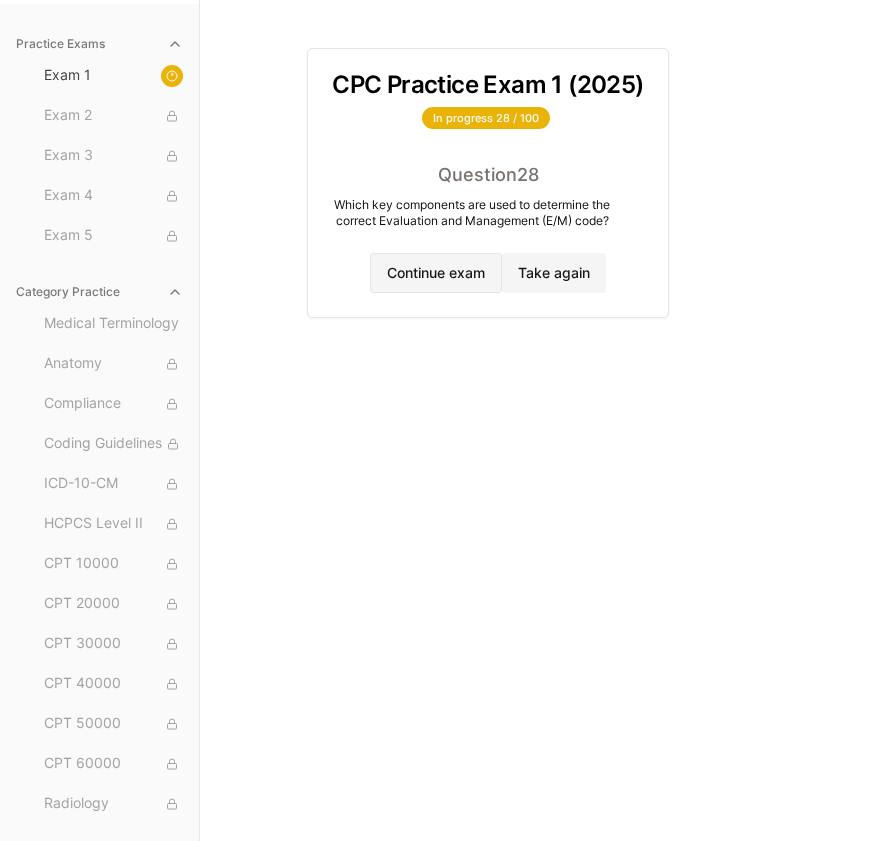 click on "Continue exam" at bounding box center [436, 273] 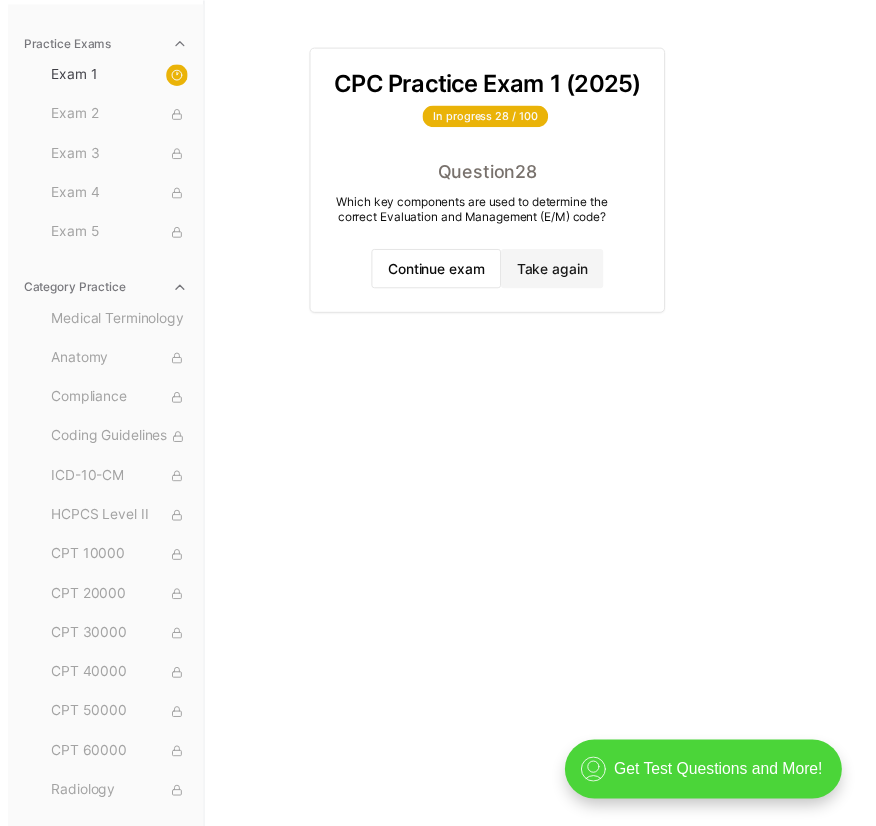 scroll, scrollTop: 0, scrollLeft: 0, axis: both 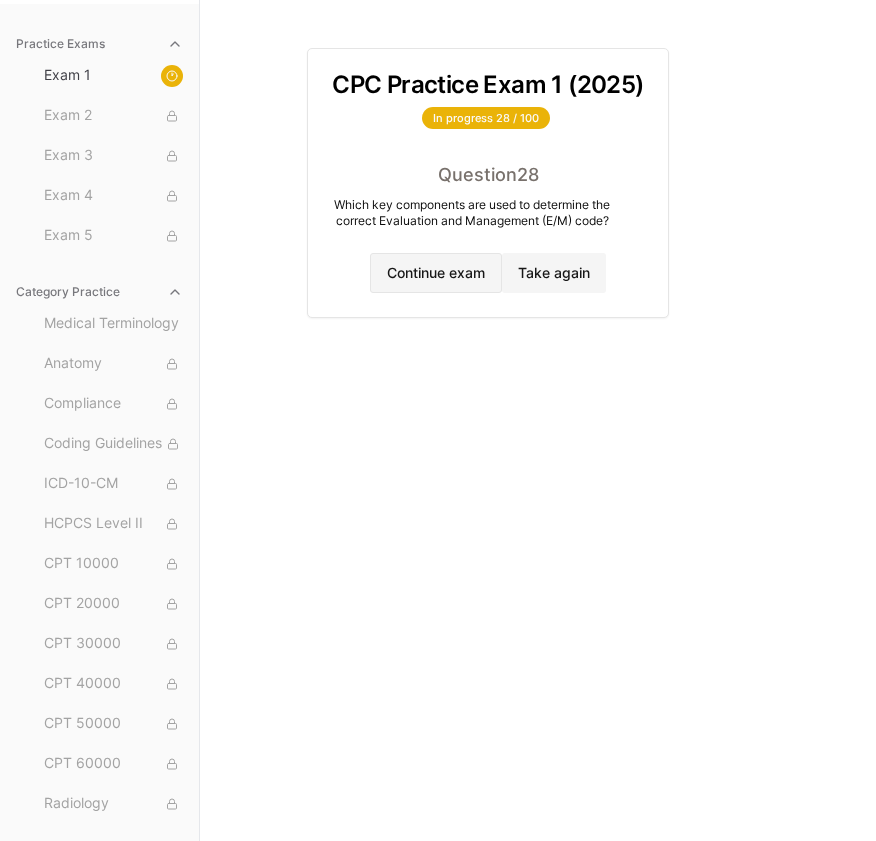 click on "Continue exam" at bounding box center [436, 273] 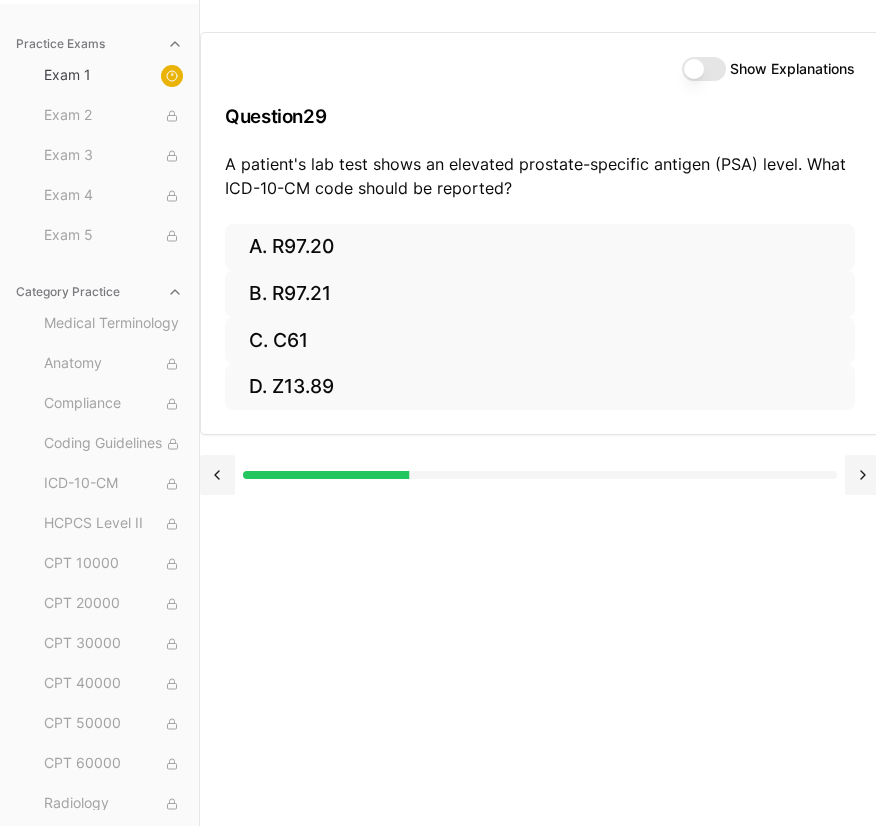 click on "Show Explanations" at bounding box center [704, 69] 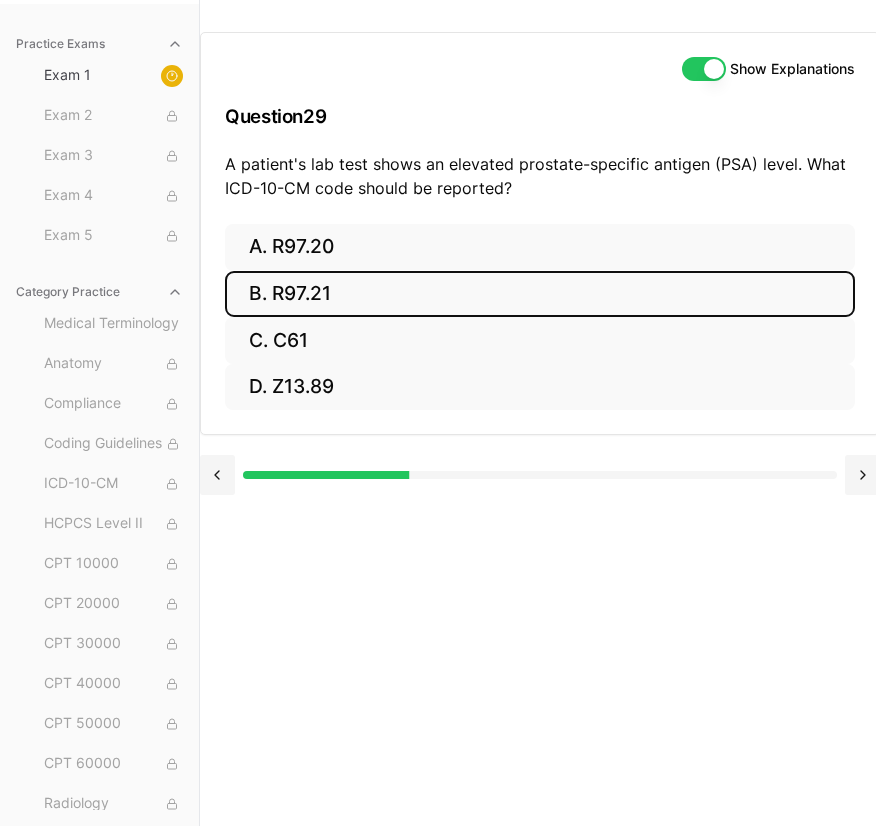 click on "B. R97.21" at bounding box center [540, 294] 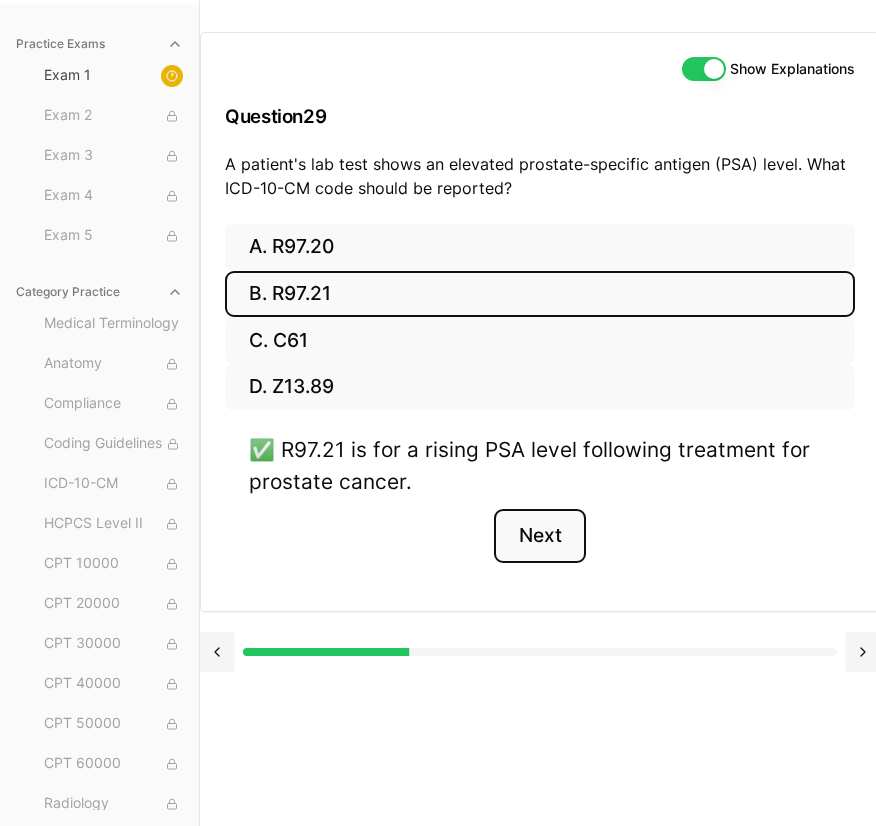 click on "Next" at bounding box center [539, 536] 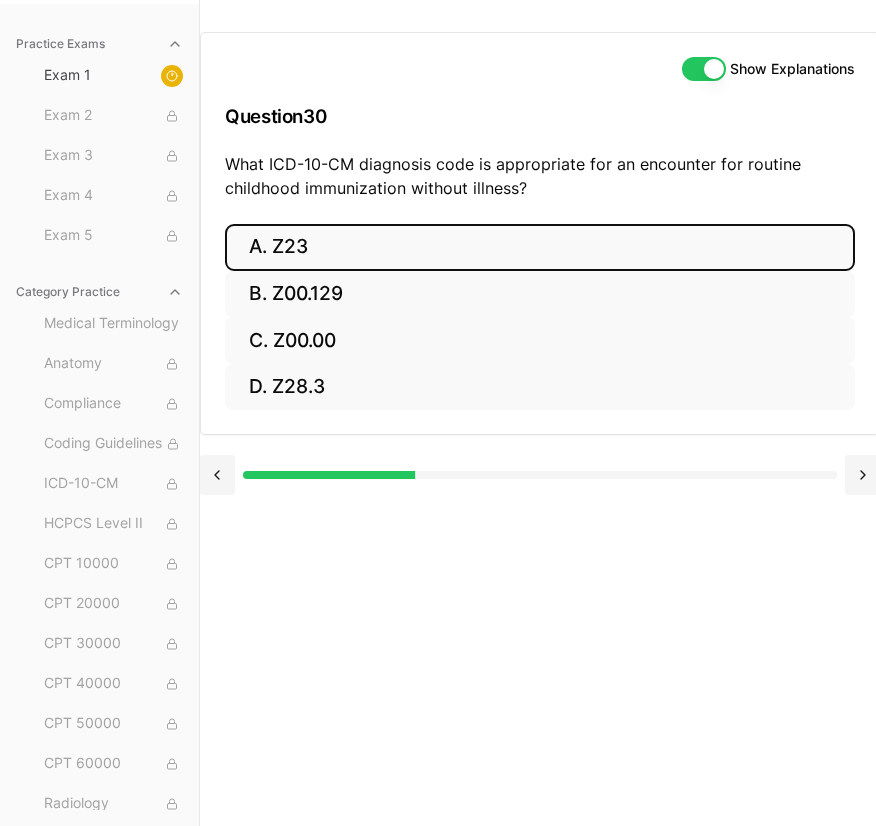 click on "A. Z23" at bounding box center (540, 247) 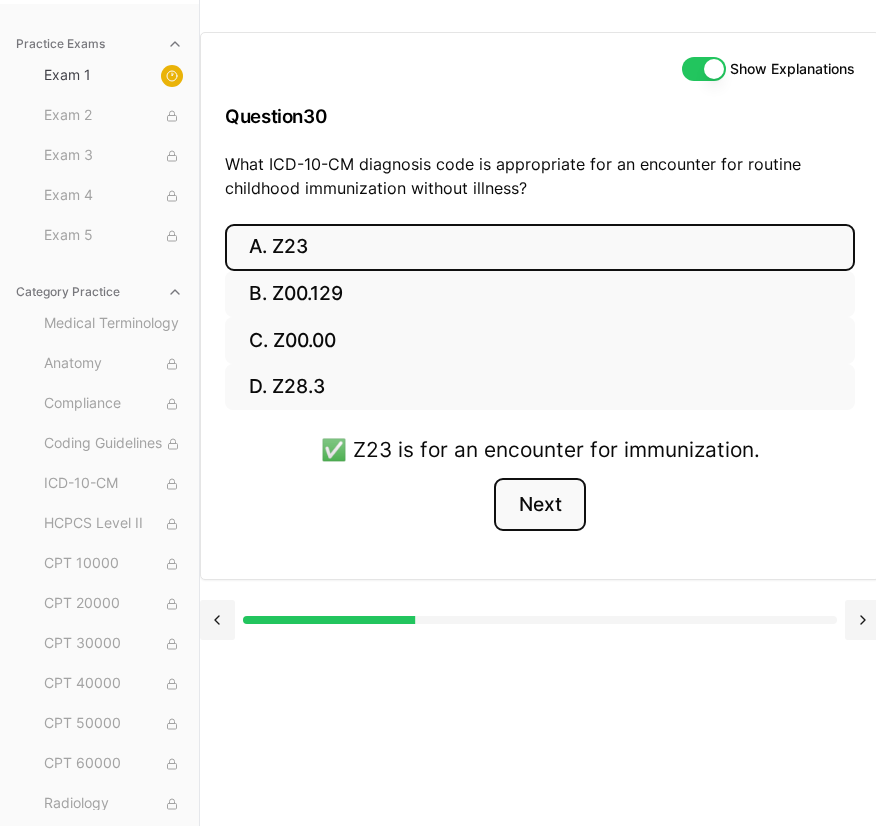click on "Next" at bounding box center [539, 505] 